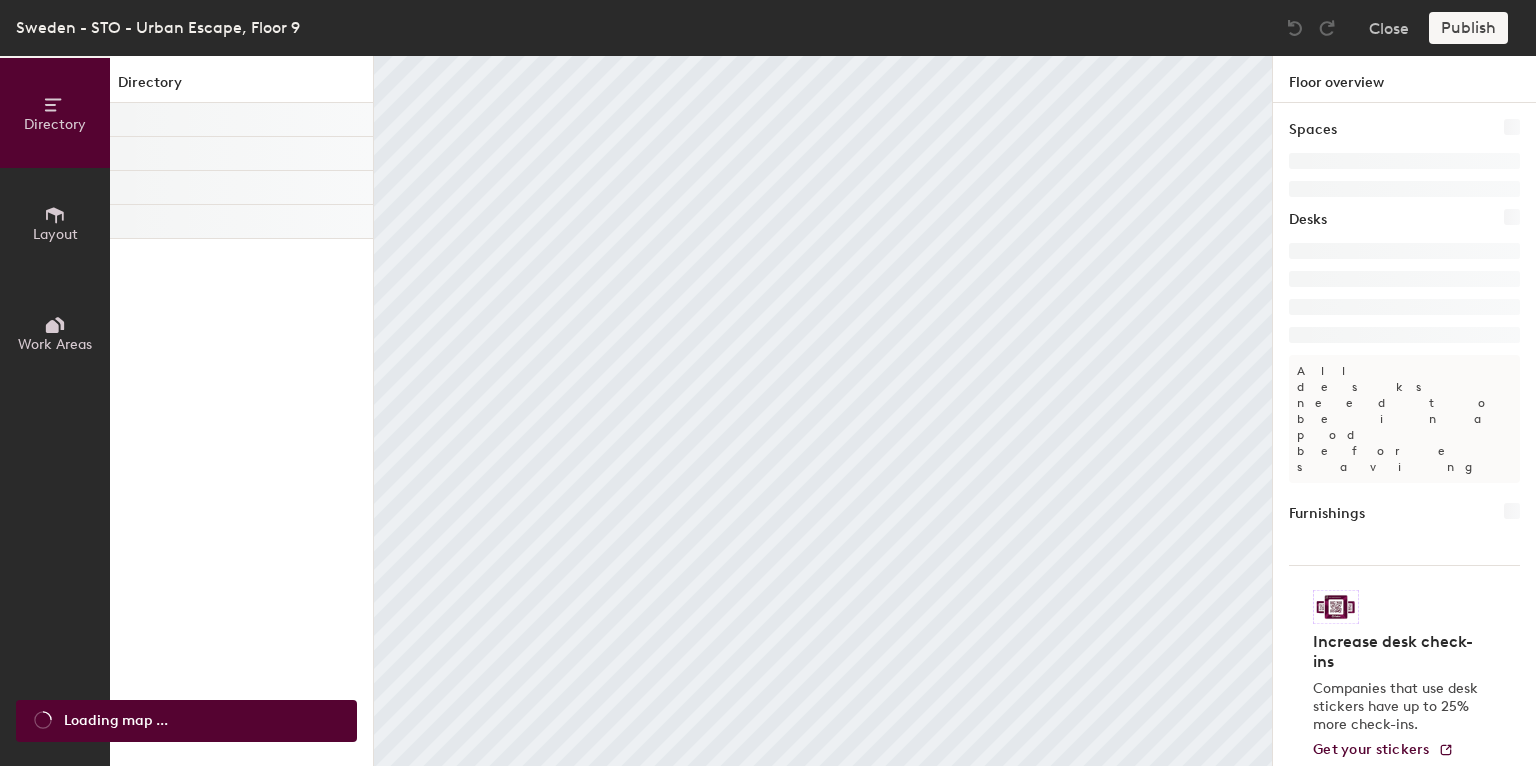 scroll, scrollTop: 0, scrollLeft: 0, axis: both 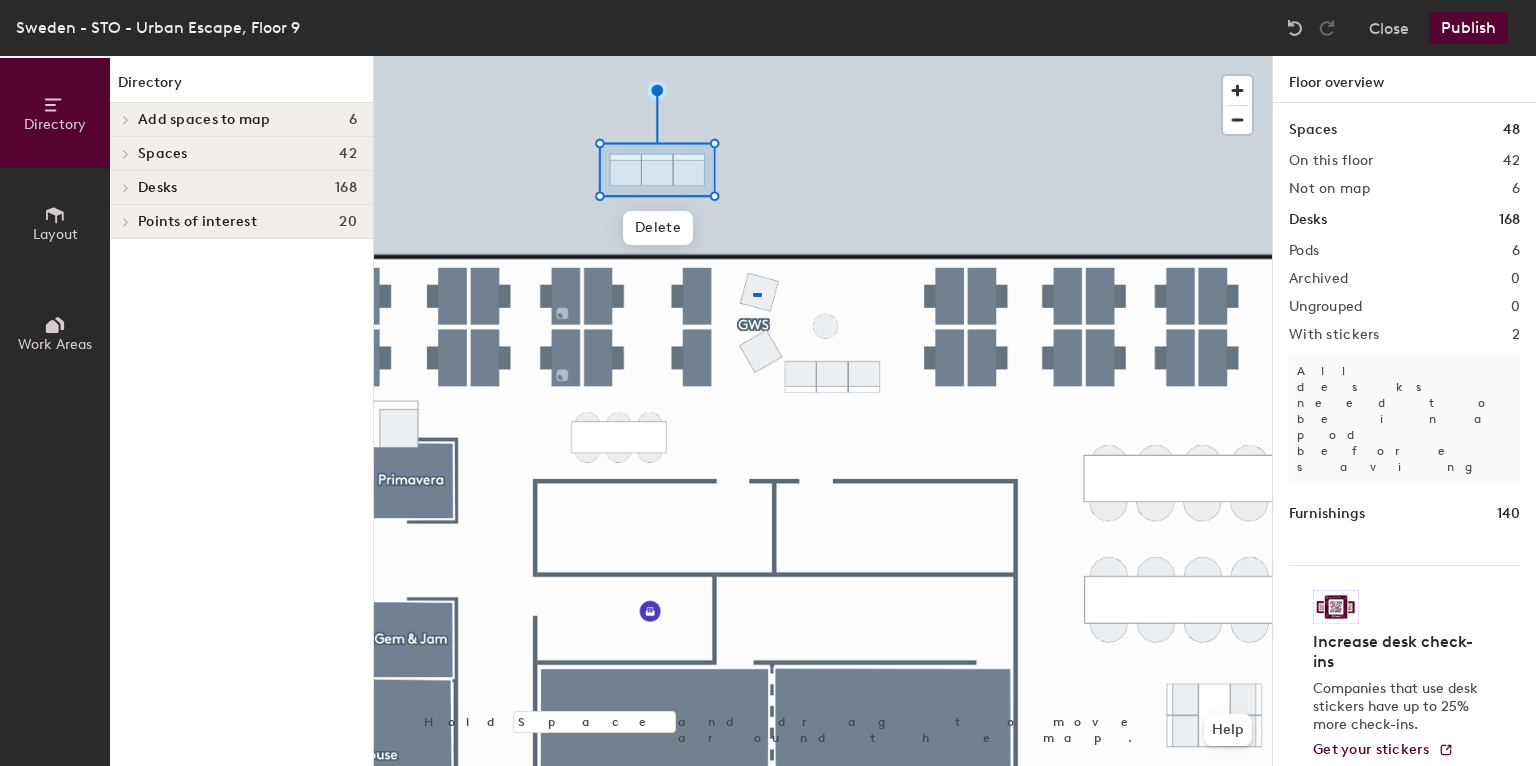 click 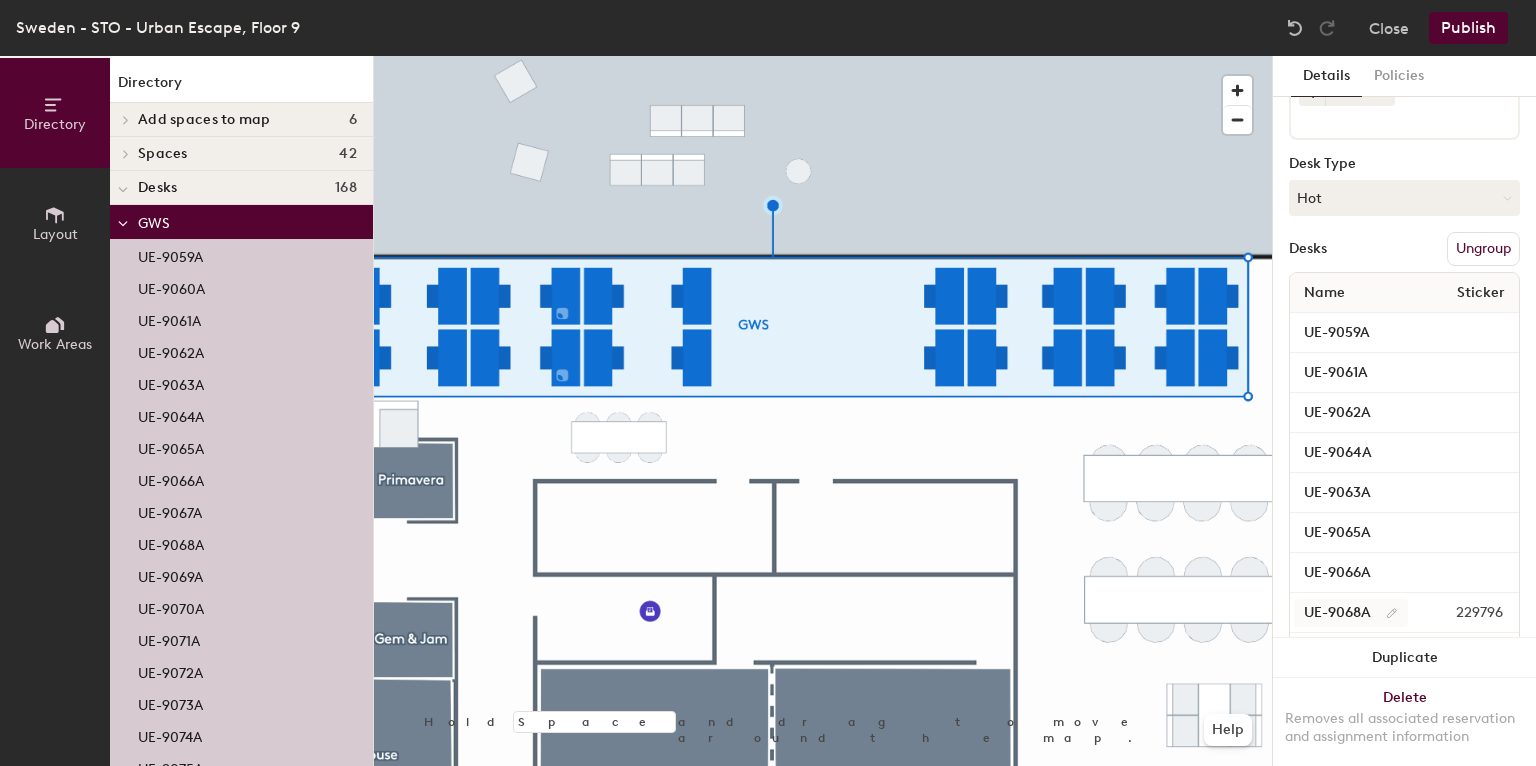 scroll, scrollTop: 0, scrollLeft: 0, axis: both 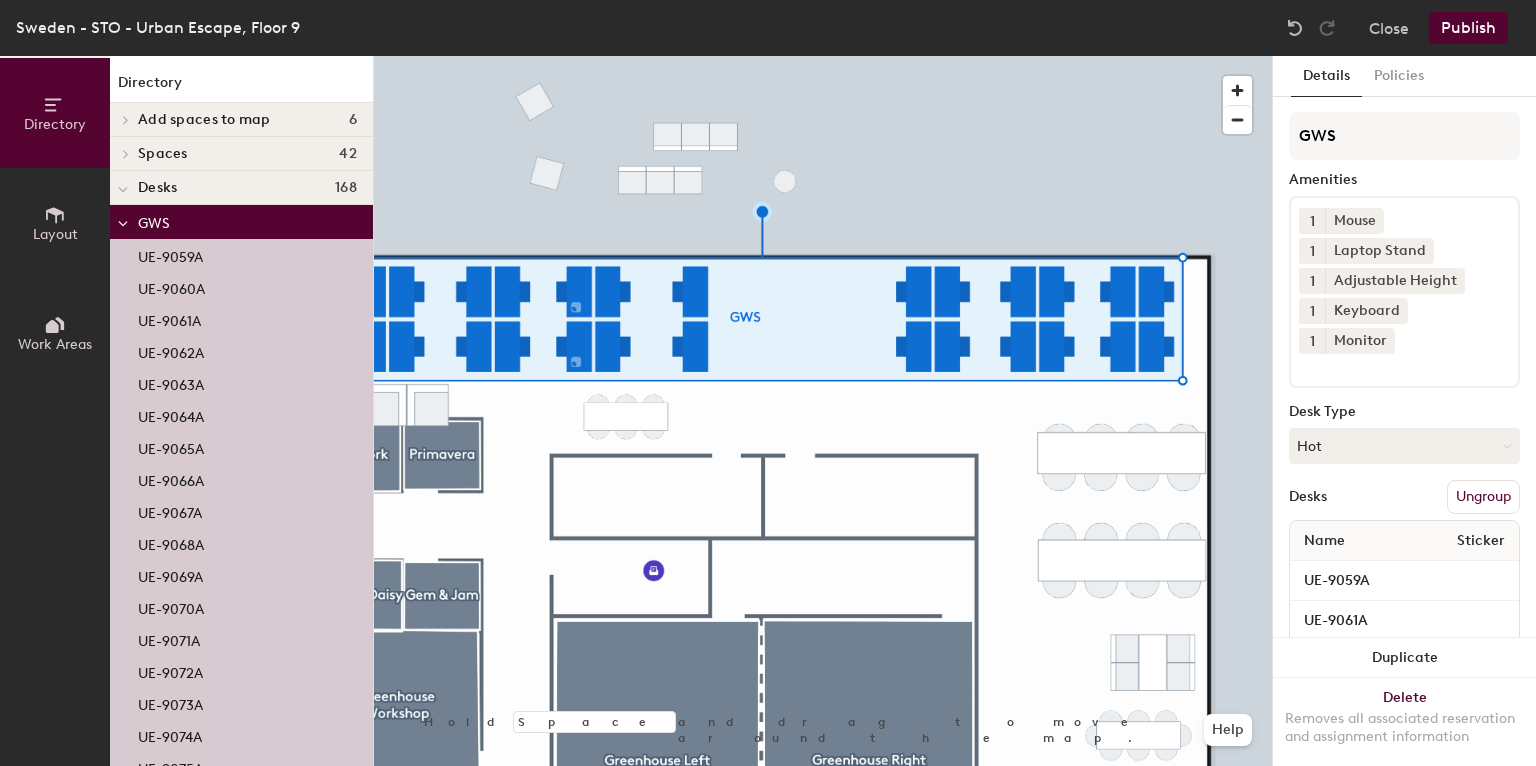 click on "Ungroup" 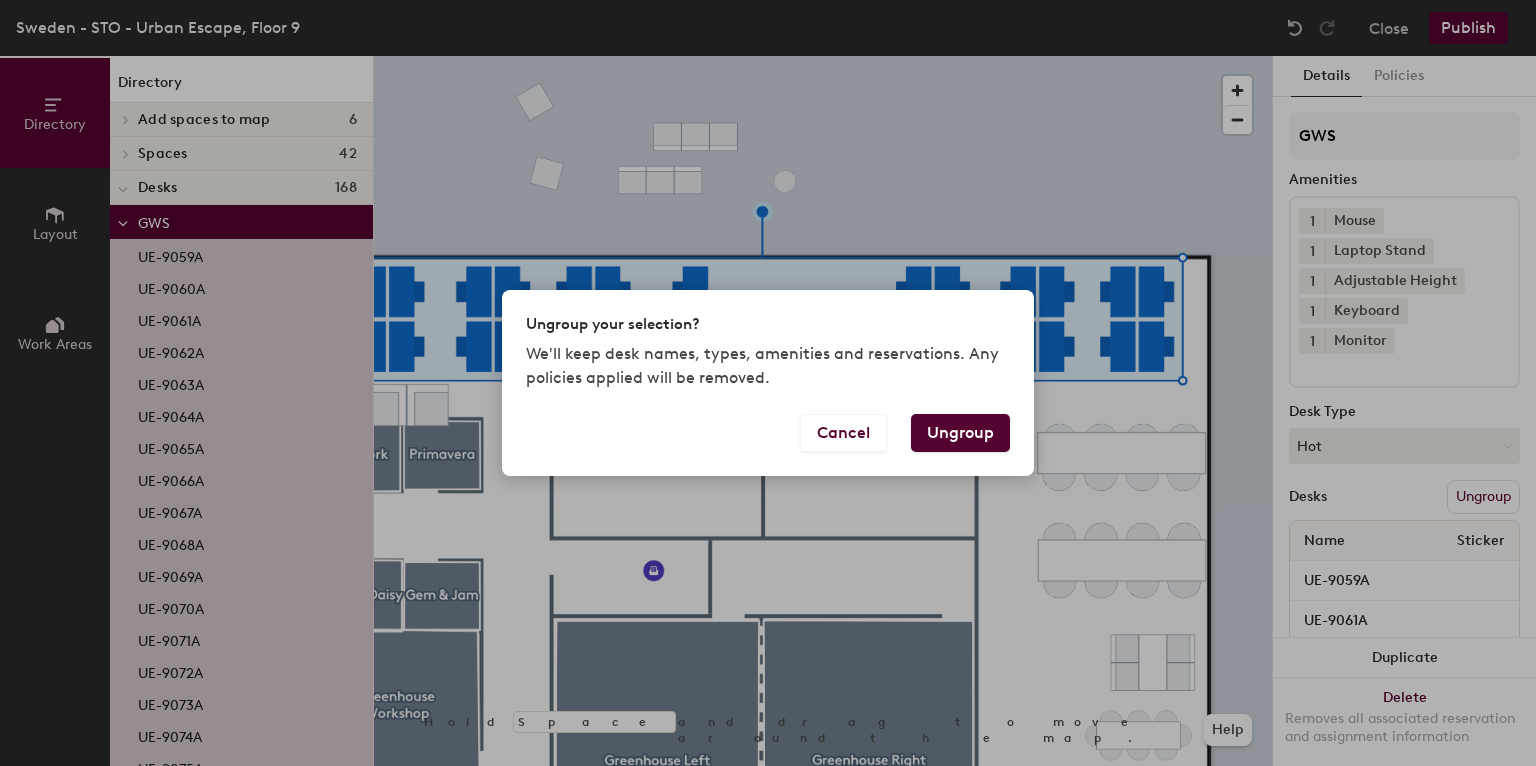 click on "Ungroup" at bounding box center (960, 433) 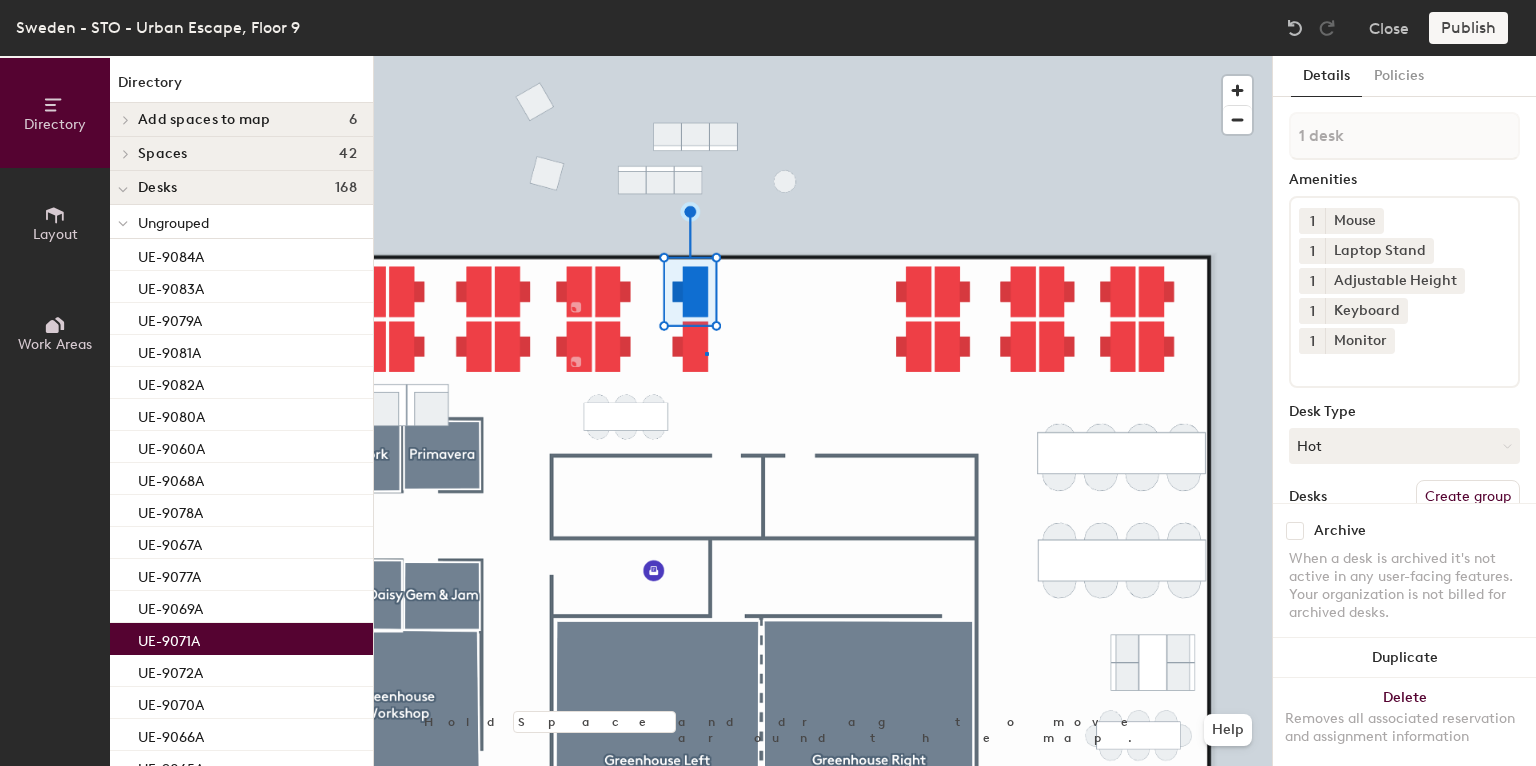 click 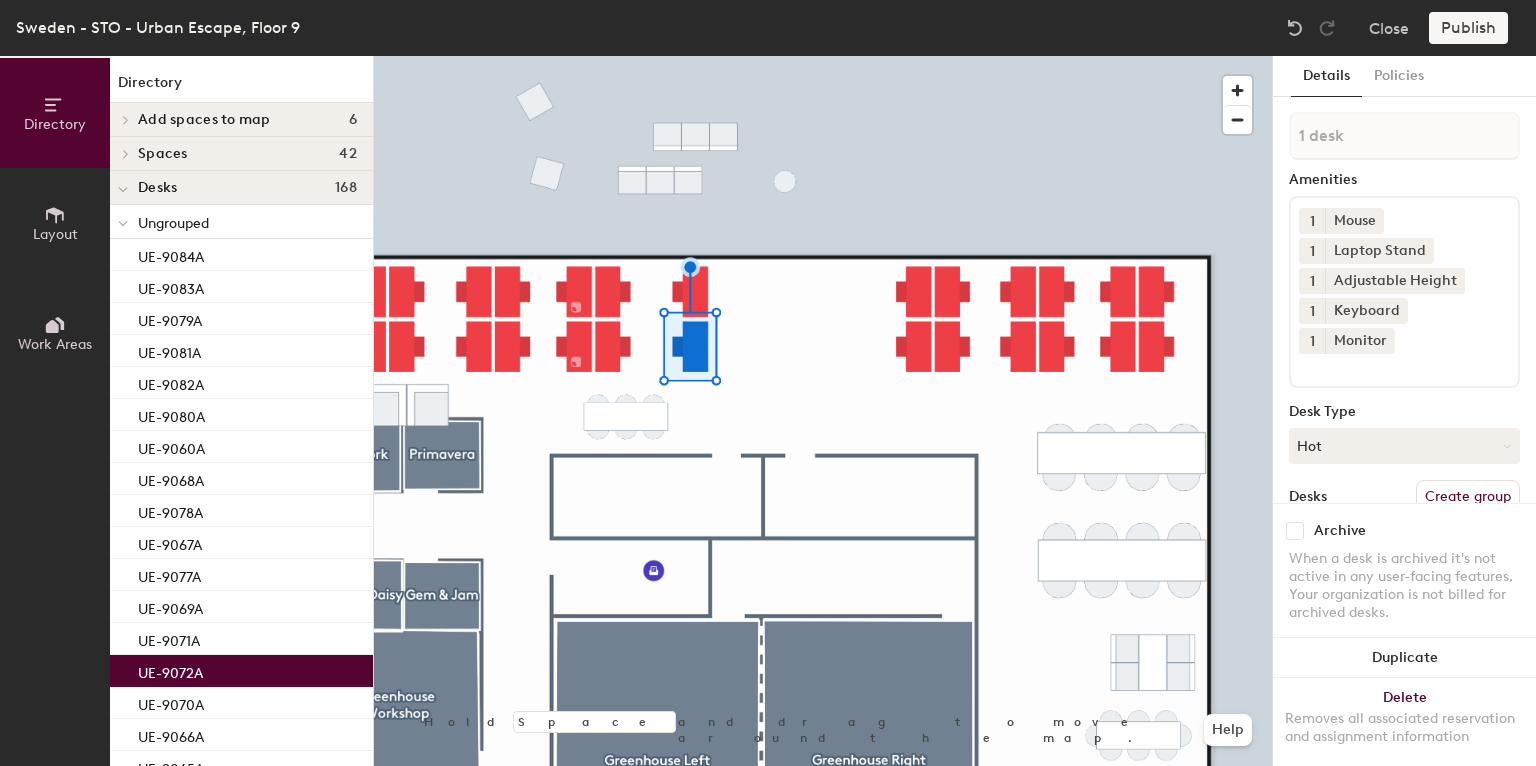 click 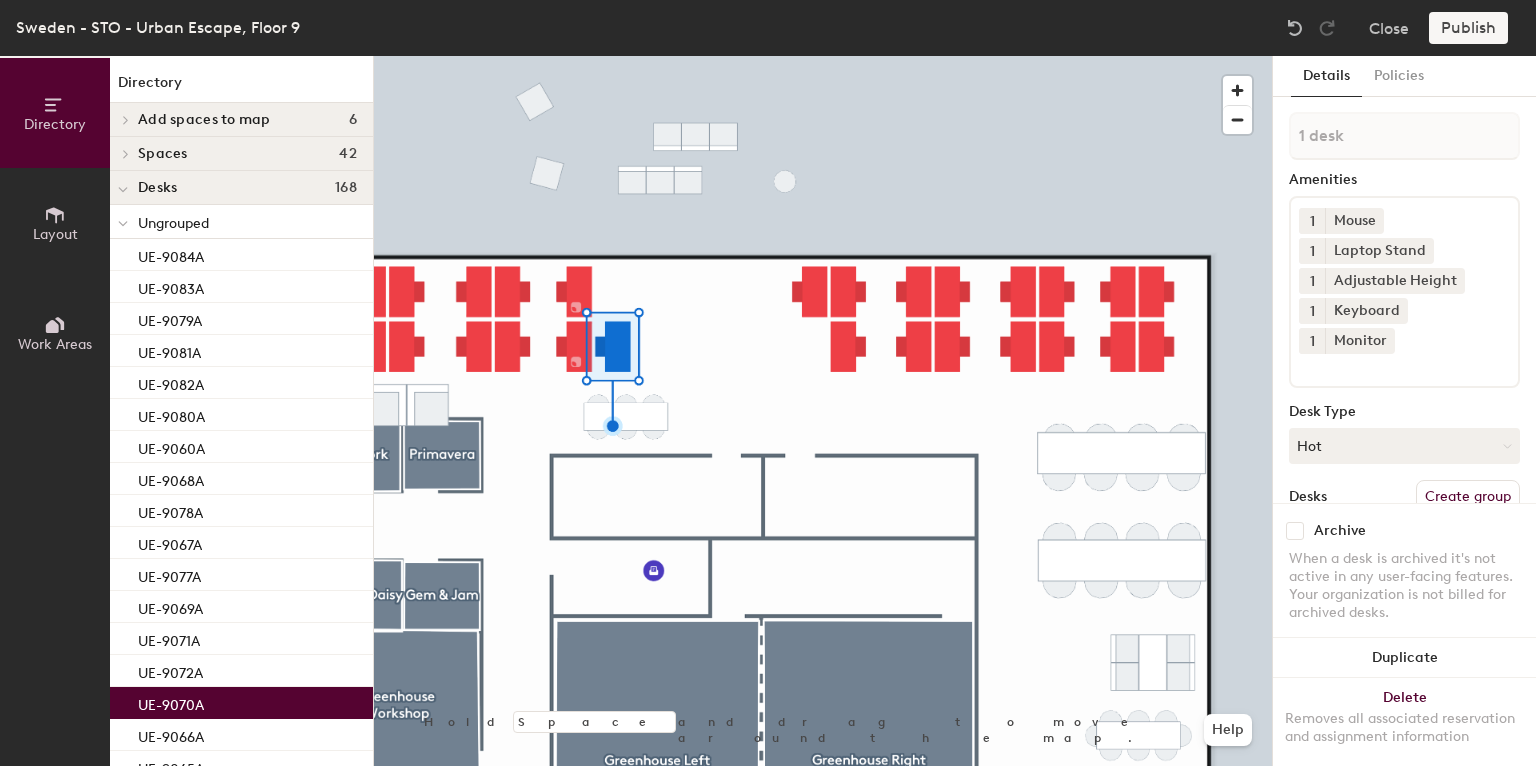 click 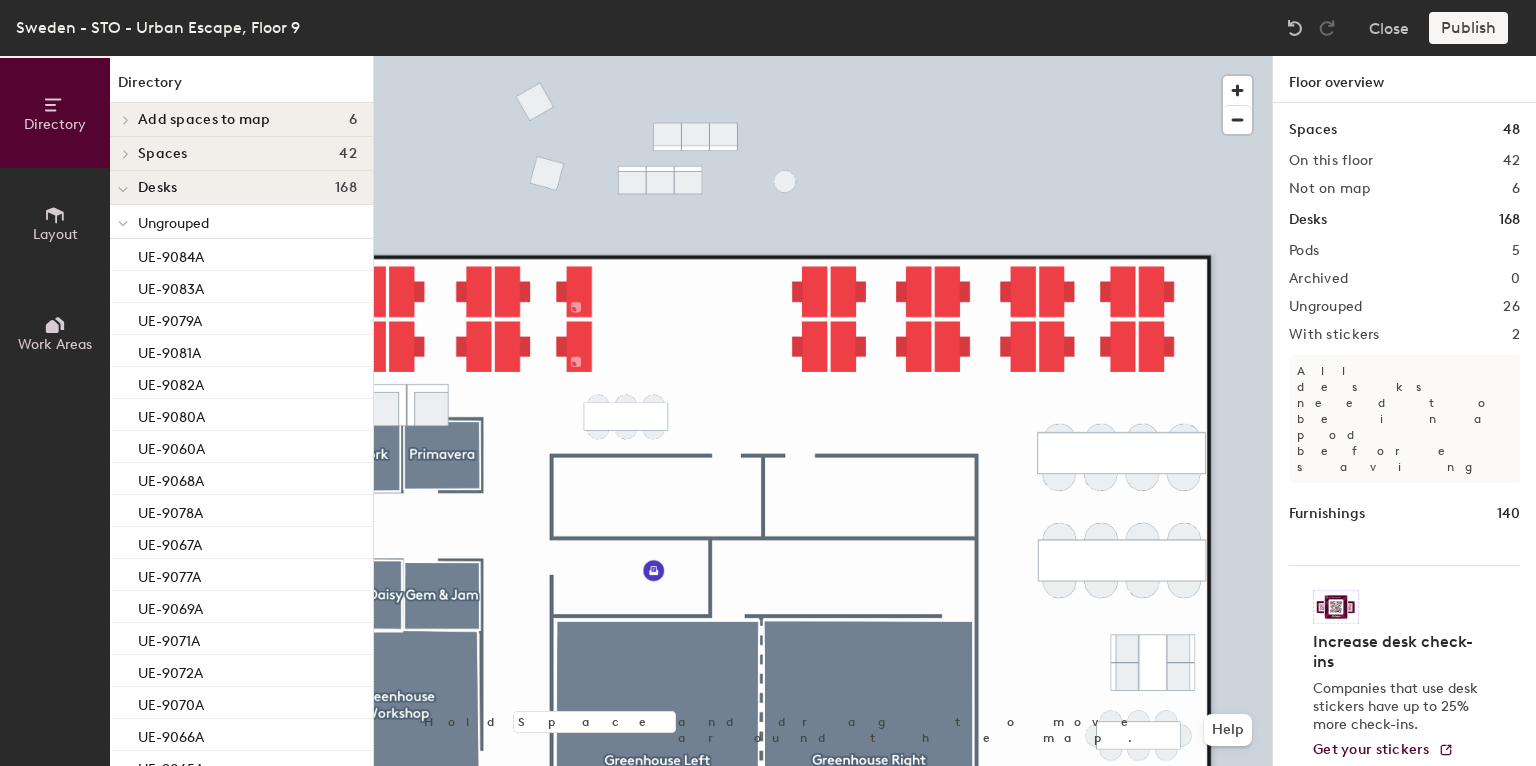 click 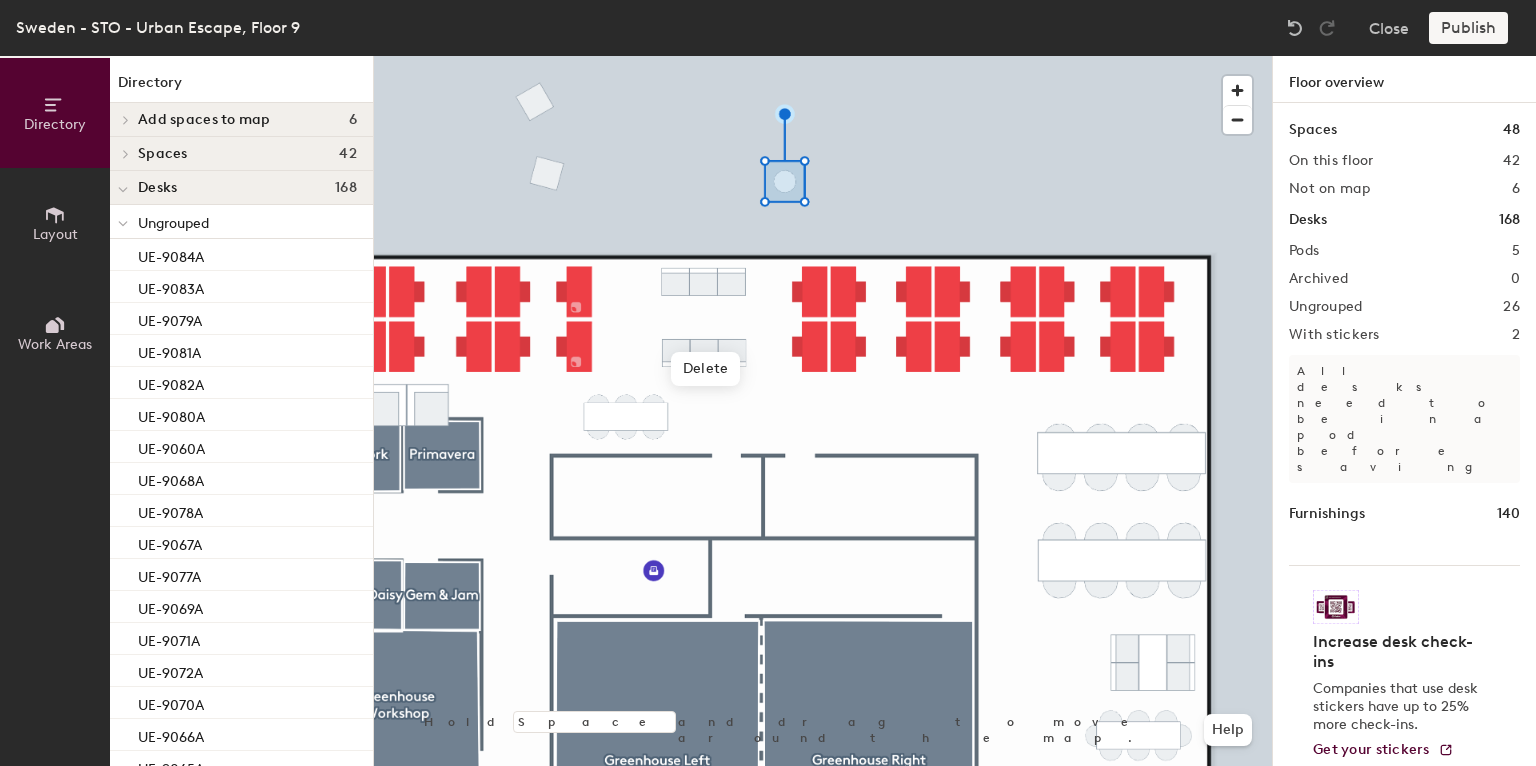 click 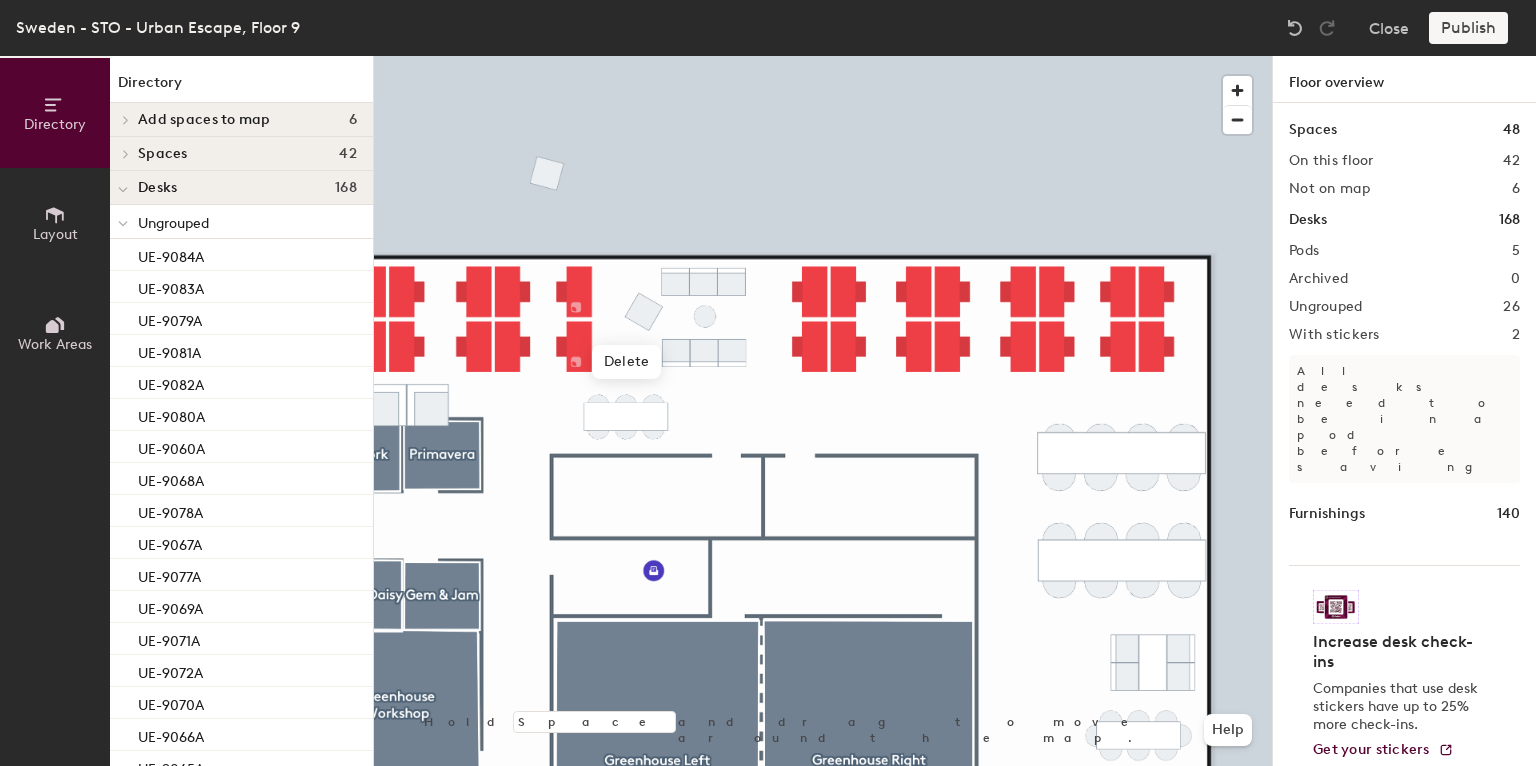 click 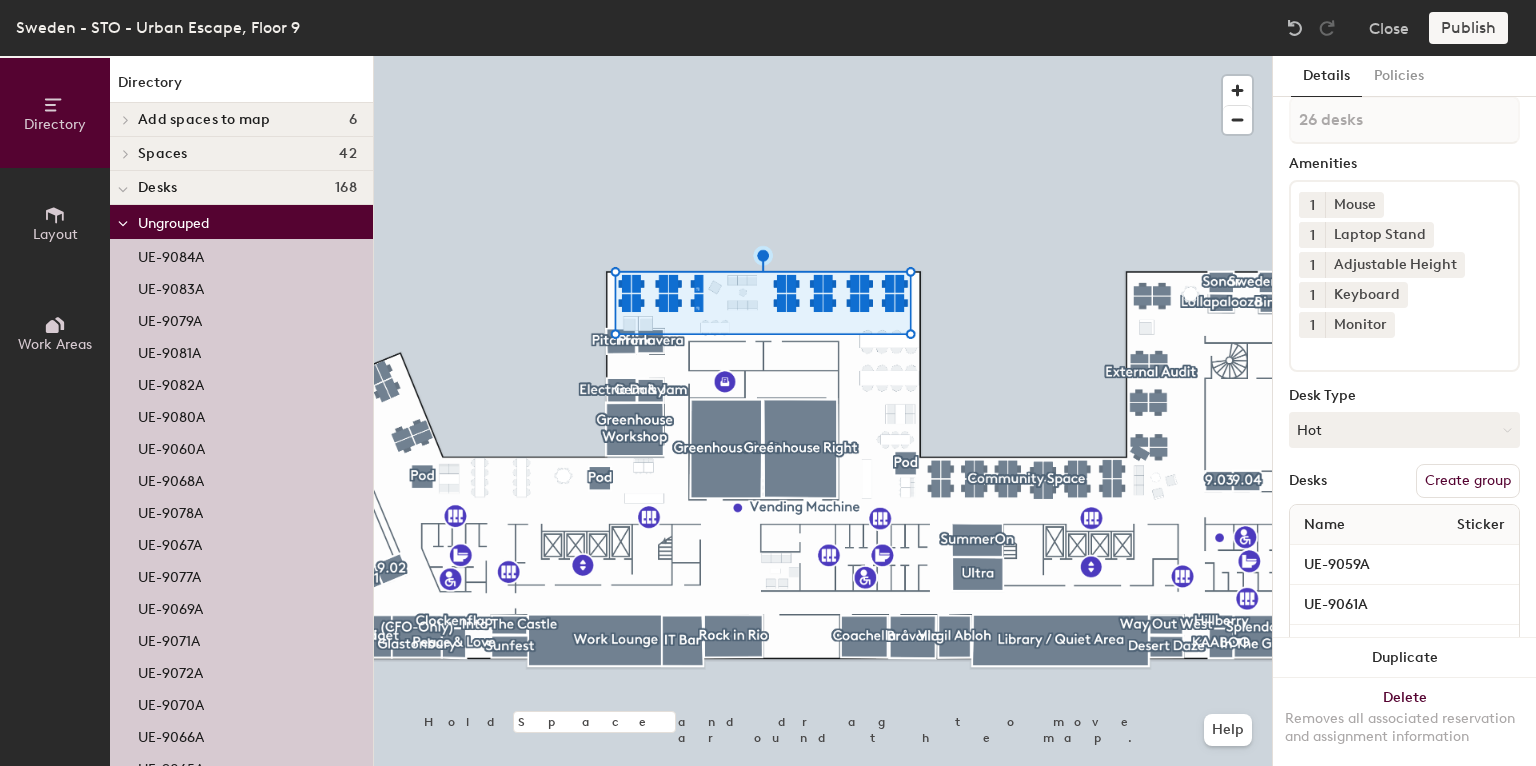 scroll, scrollTop: 0, scrollLeft: 0, axis: both 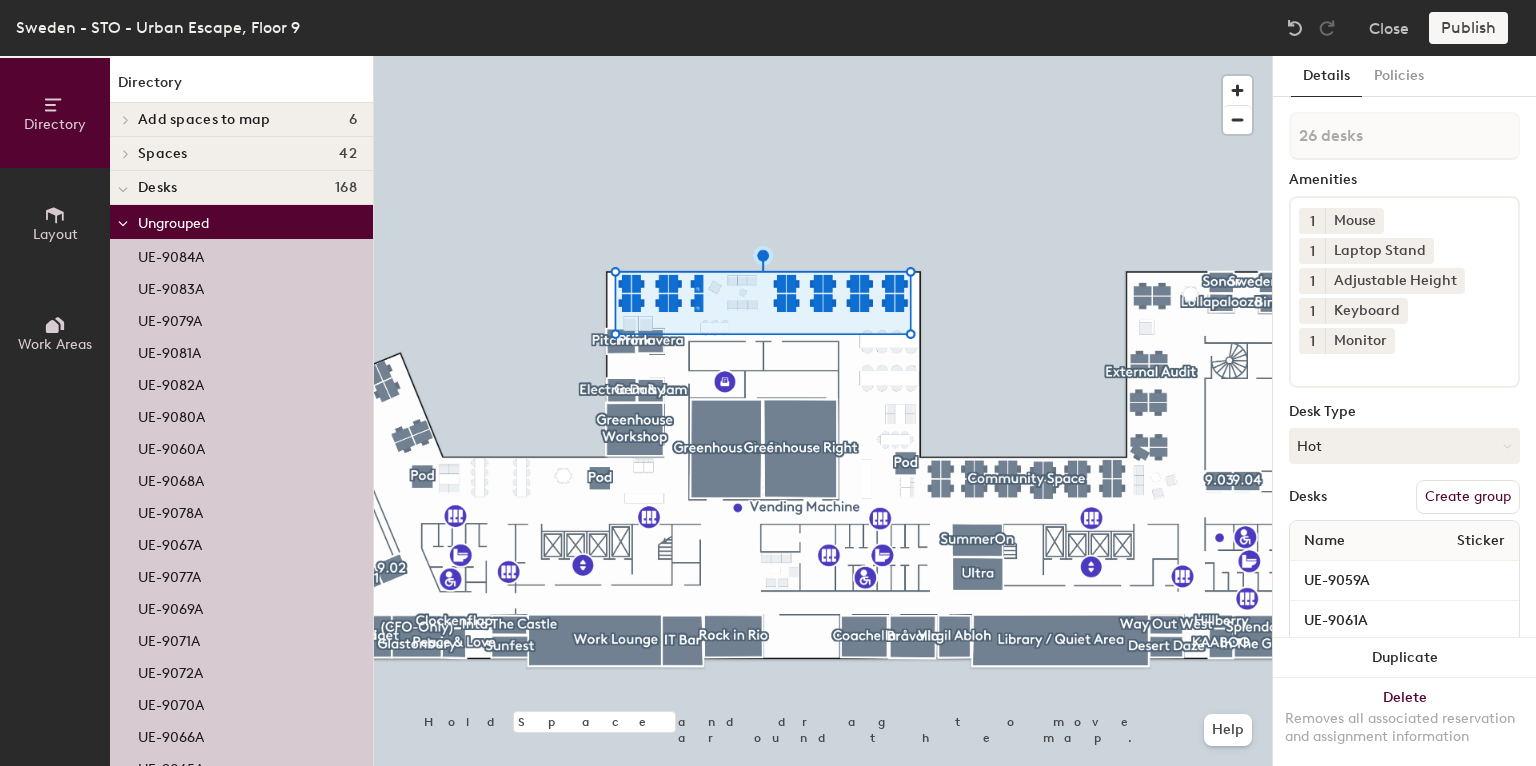 click on "Create group" 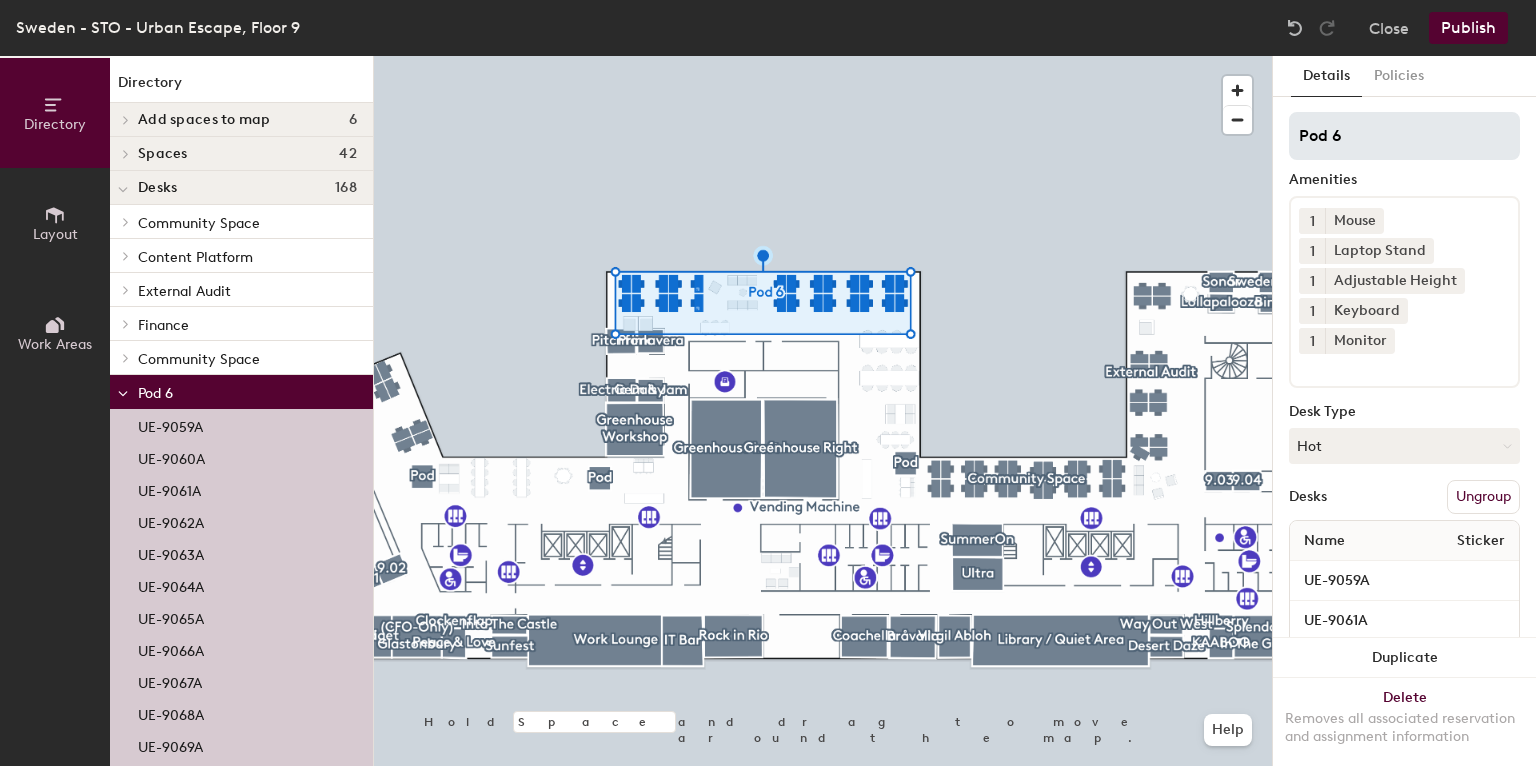drag, startPoint x: 1345, startPoint y: 139, endPoint x: 1293, endPoint y: 142, distance: 52.086468 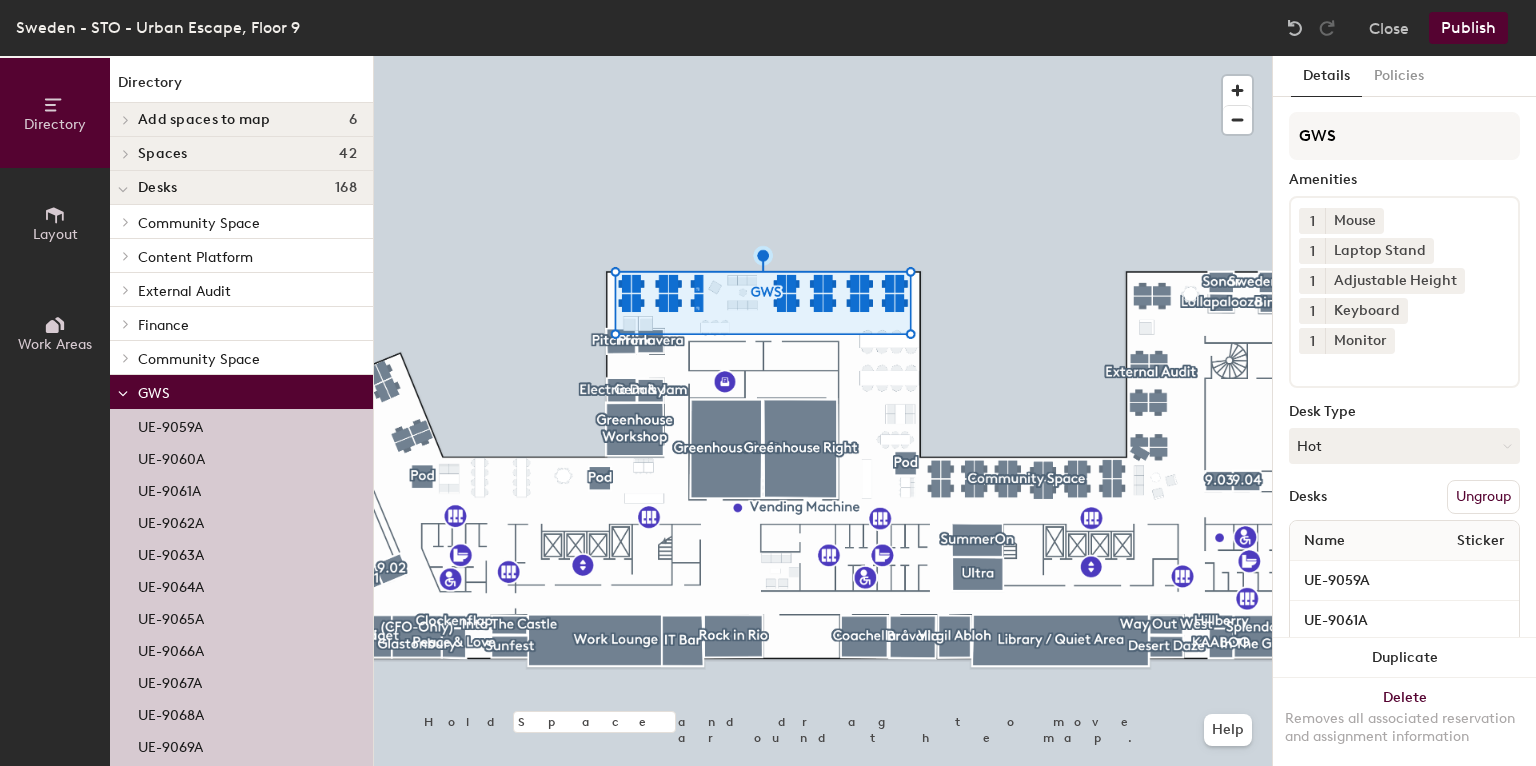 type on "GWS" 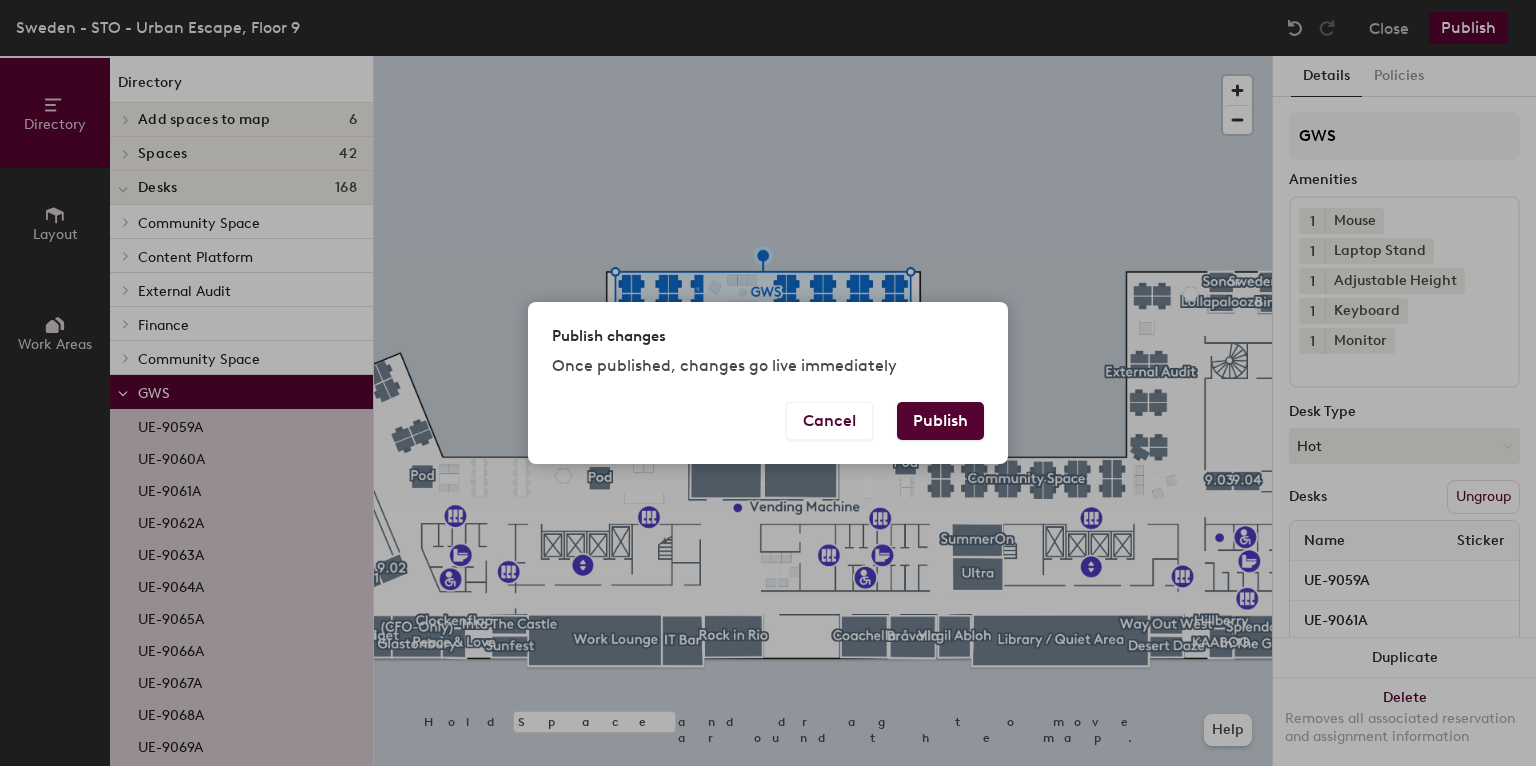 click on "Publish" at bounding box center (940, 421) 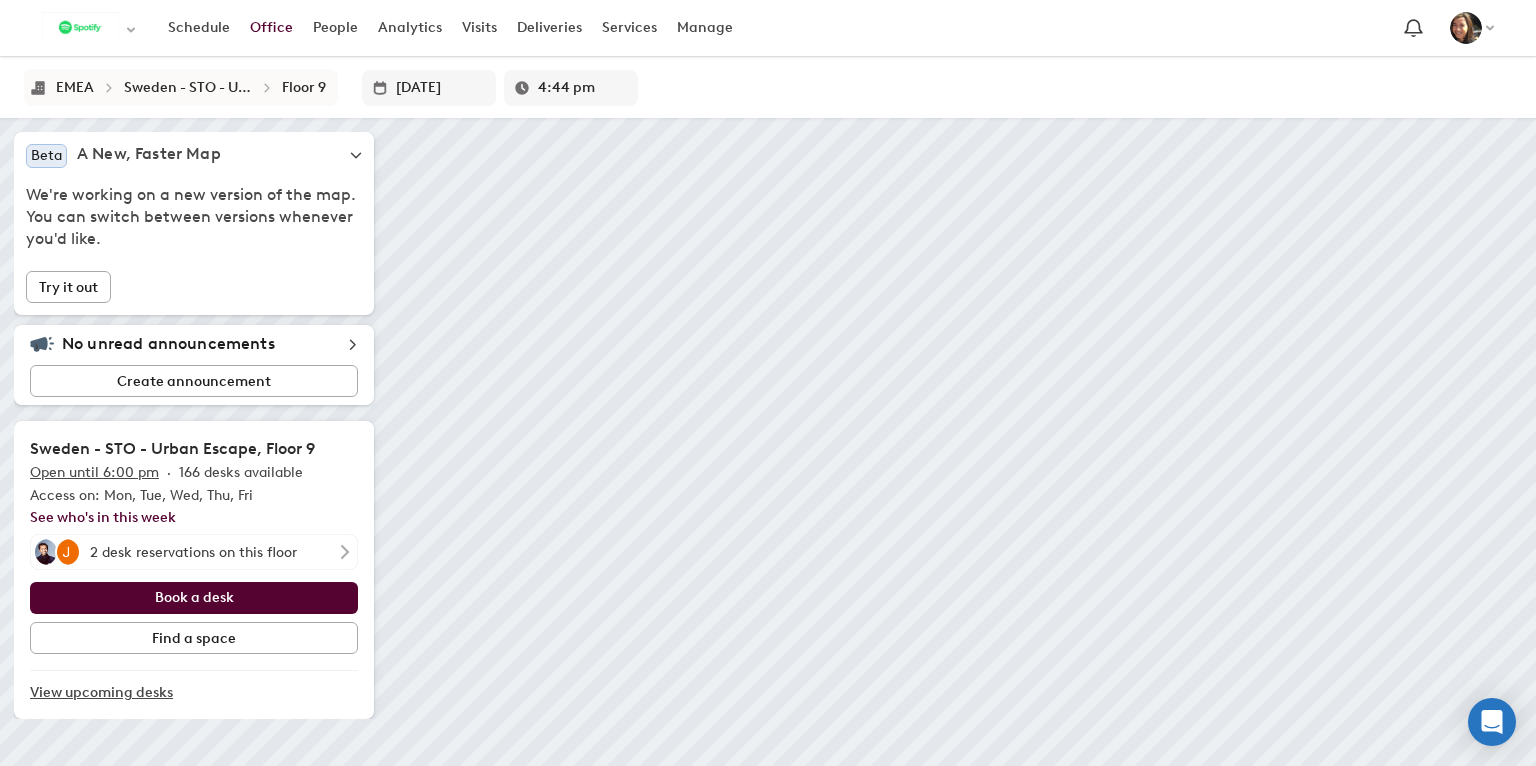 scroll, scrollTop: 0, scrollLeft: 0, axis: both 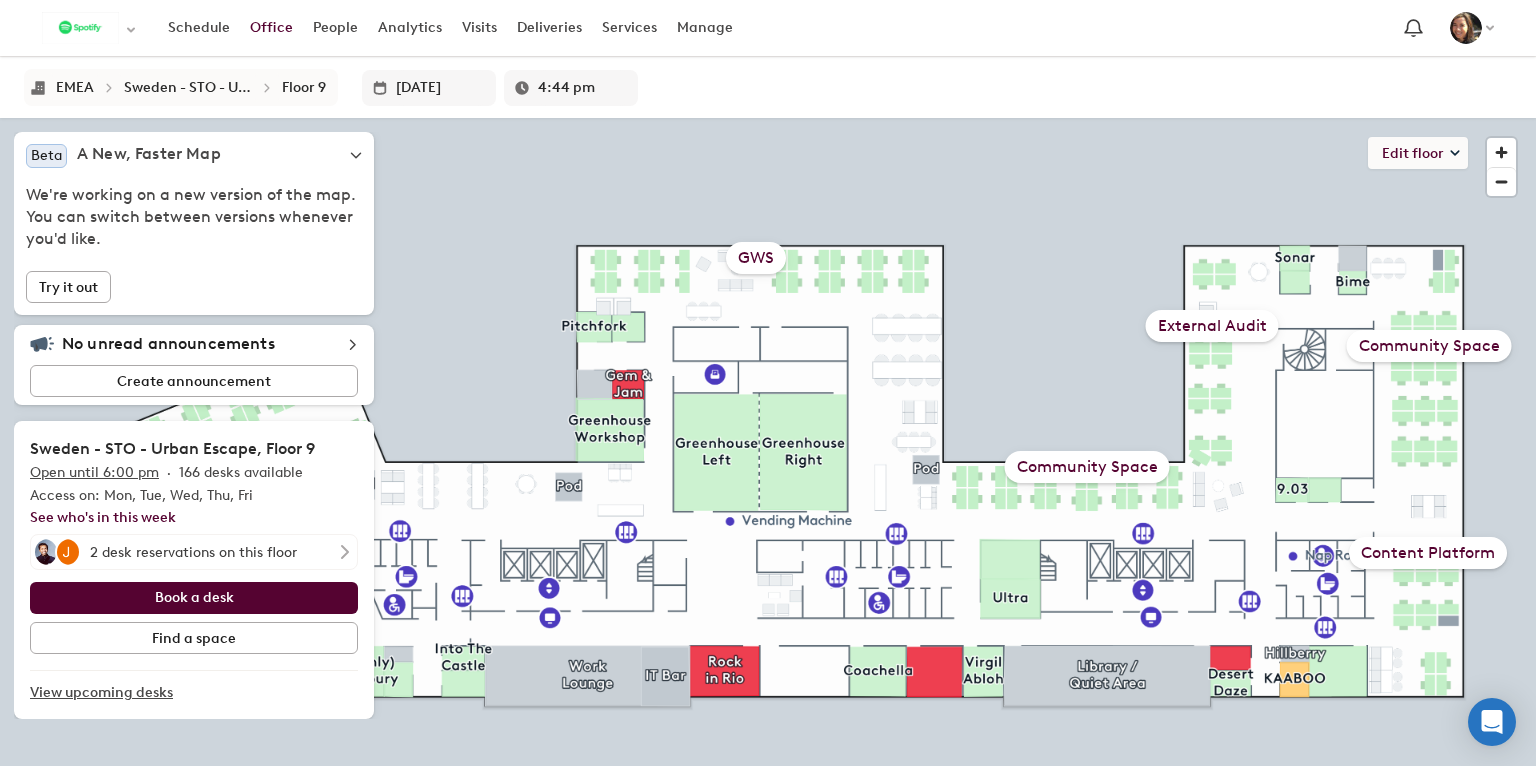 click on "EMEA [GEOGRAPHIC_DATA] - STO - Urban Escape Floor 9" 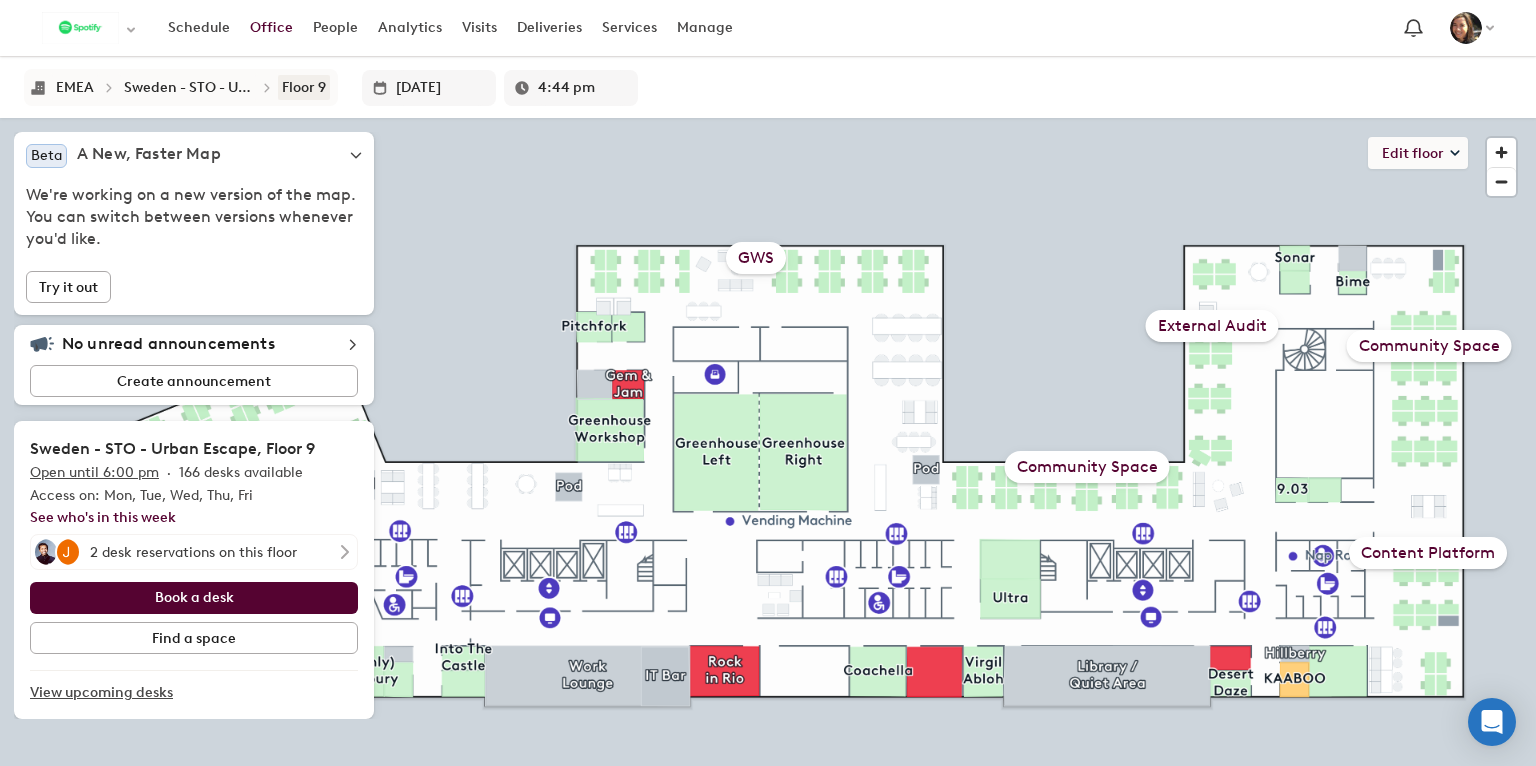 click on "Floor 9" at bounding box center (304, 87) 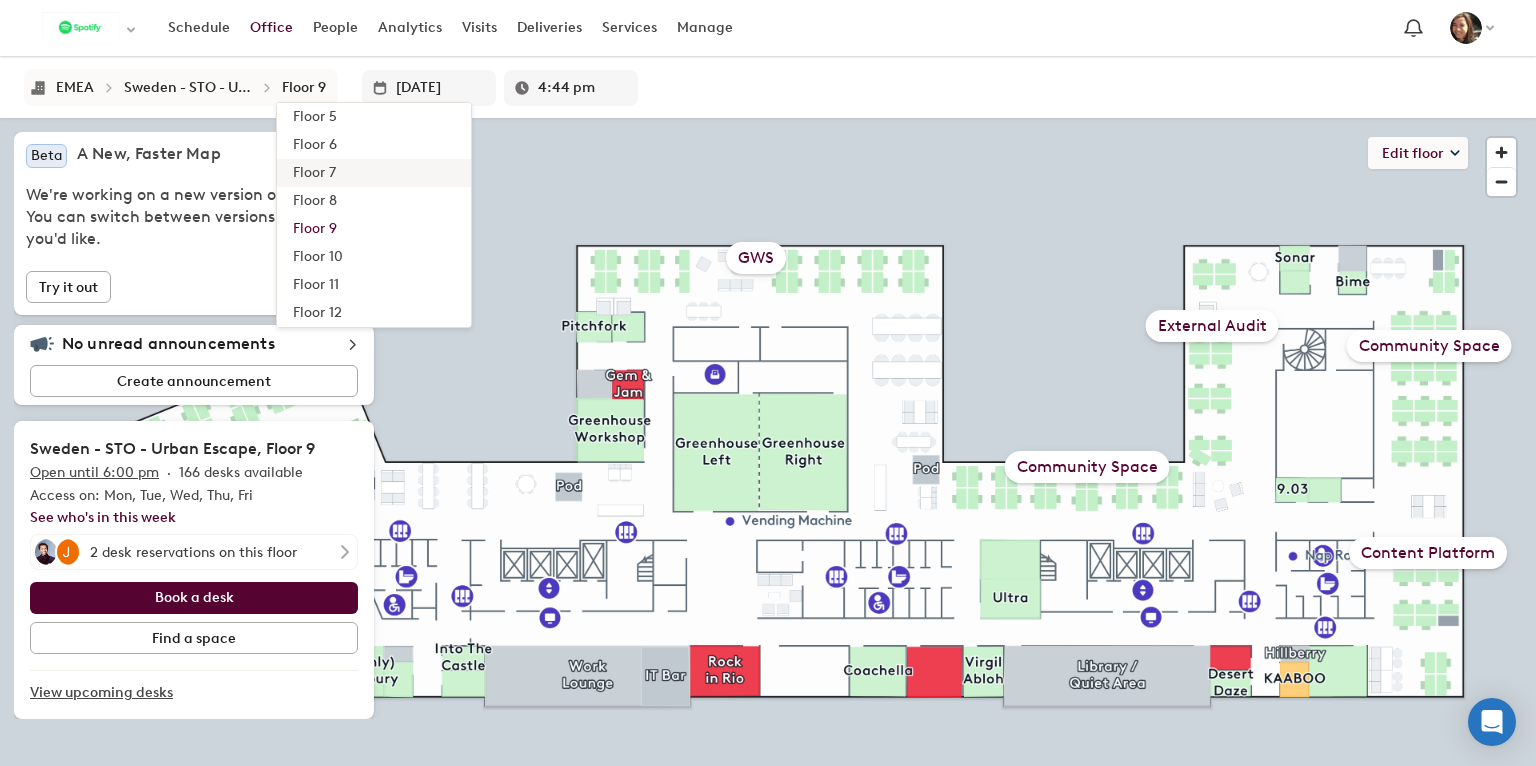 click on "Floor 7" at bounding box center [374, 173] 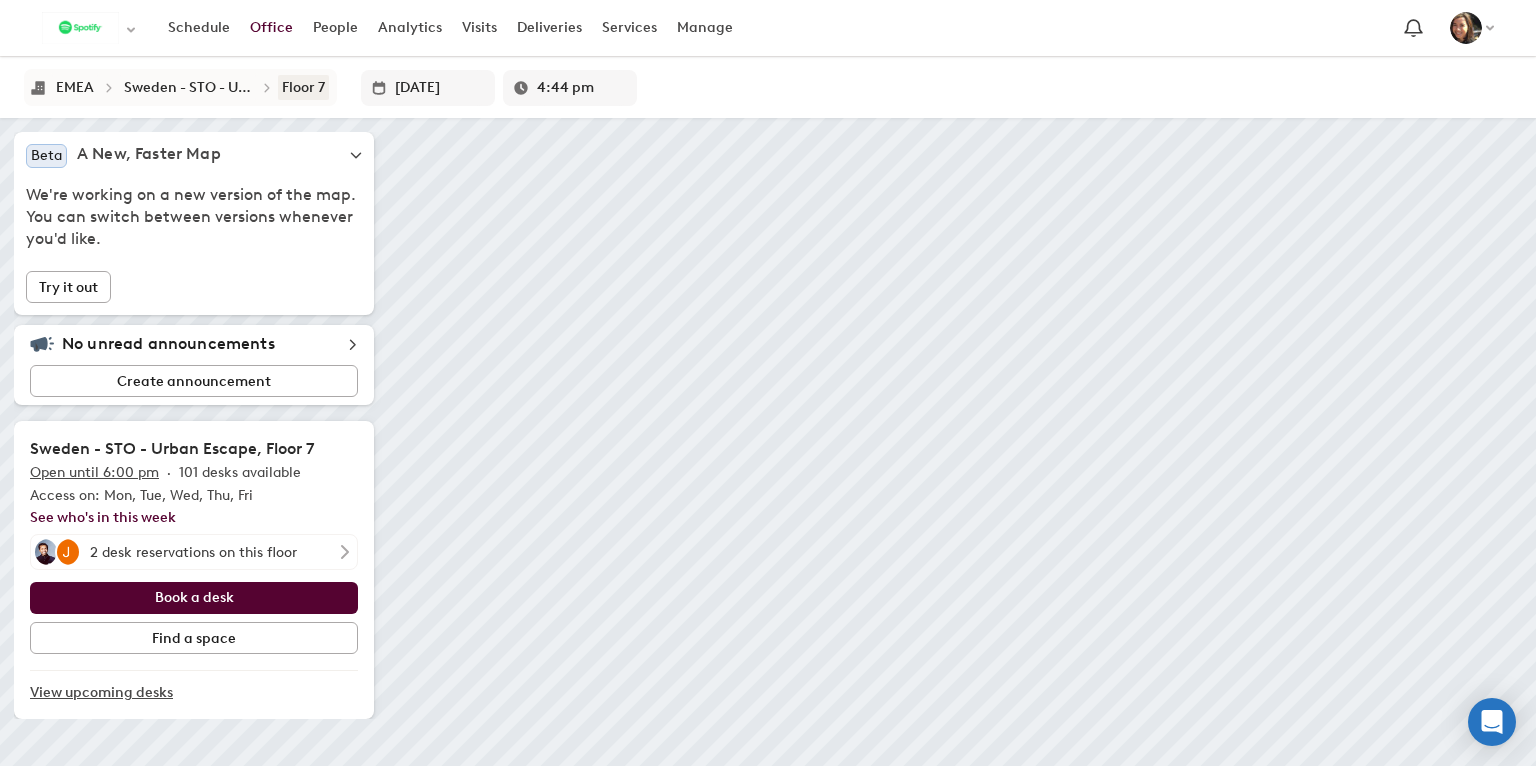click on "Floor 7" at bounding box center (303, 87) 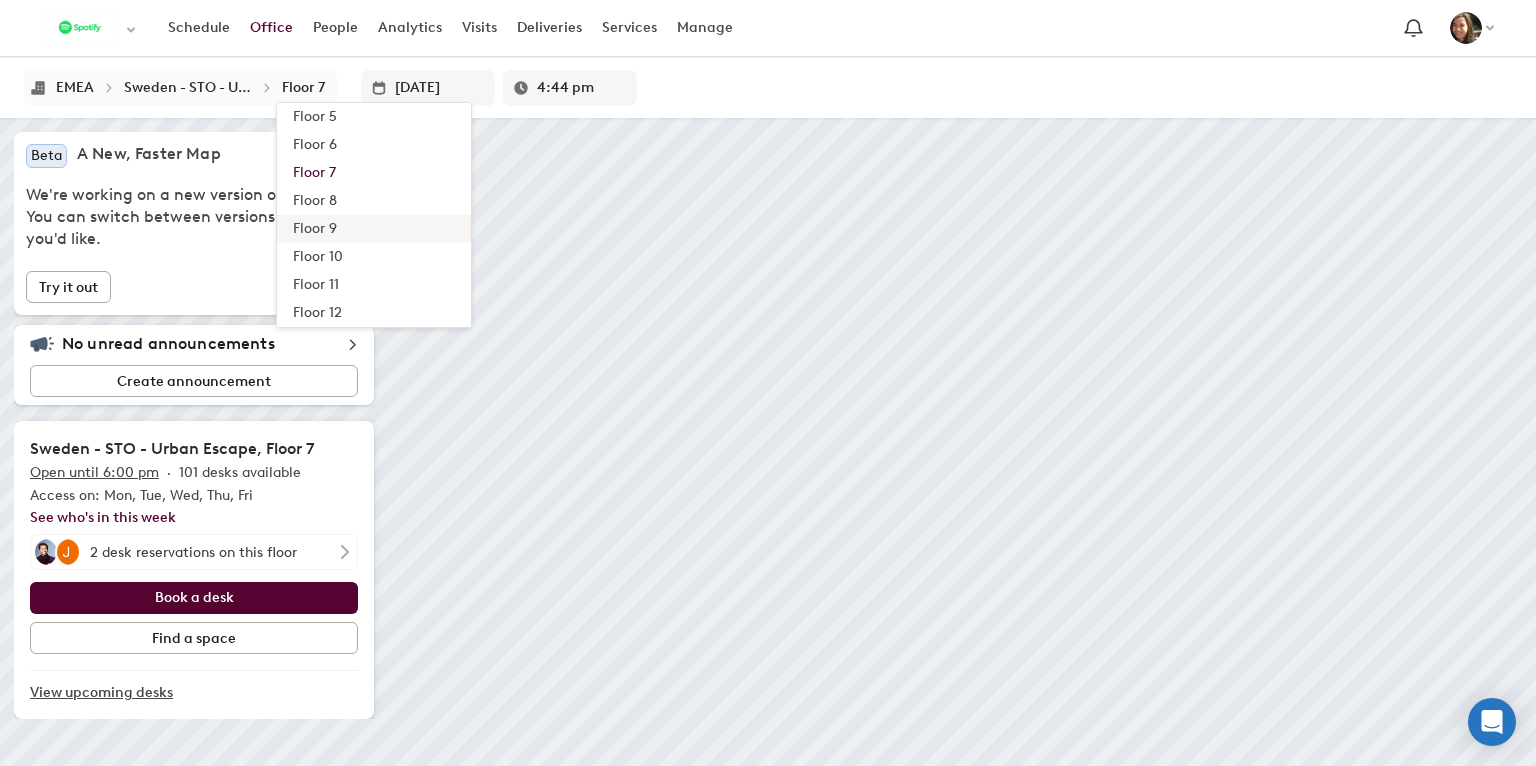 click on "Floor 9" at bounding box center [374, 229] 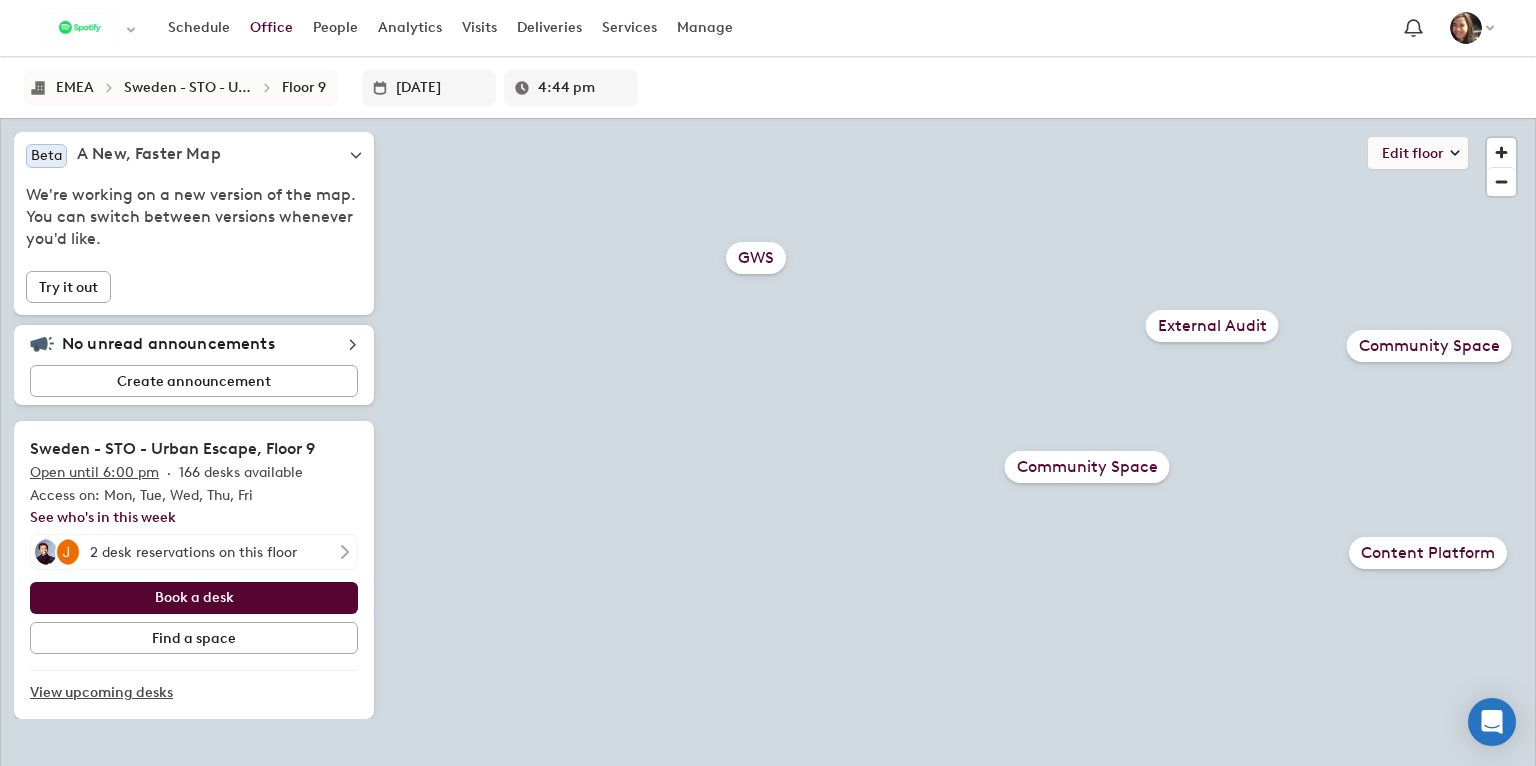 click on "Content Platform" 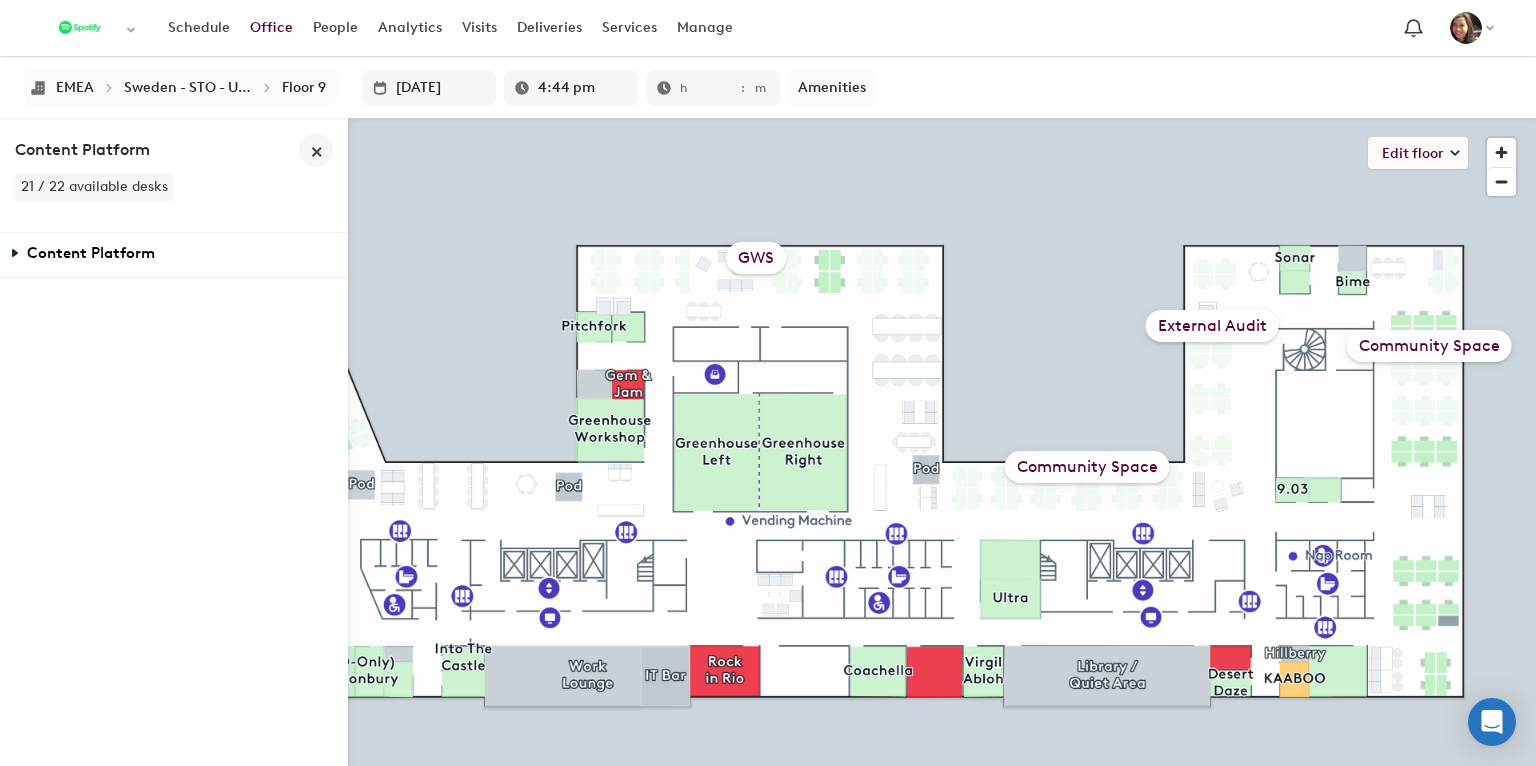 type on "4:45 pm" 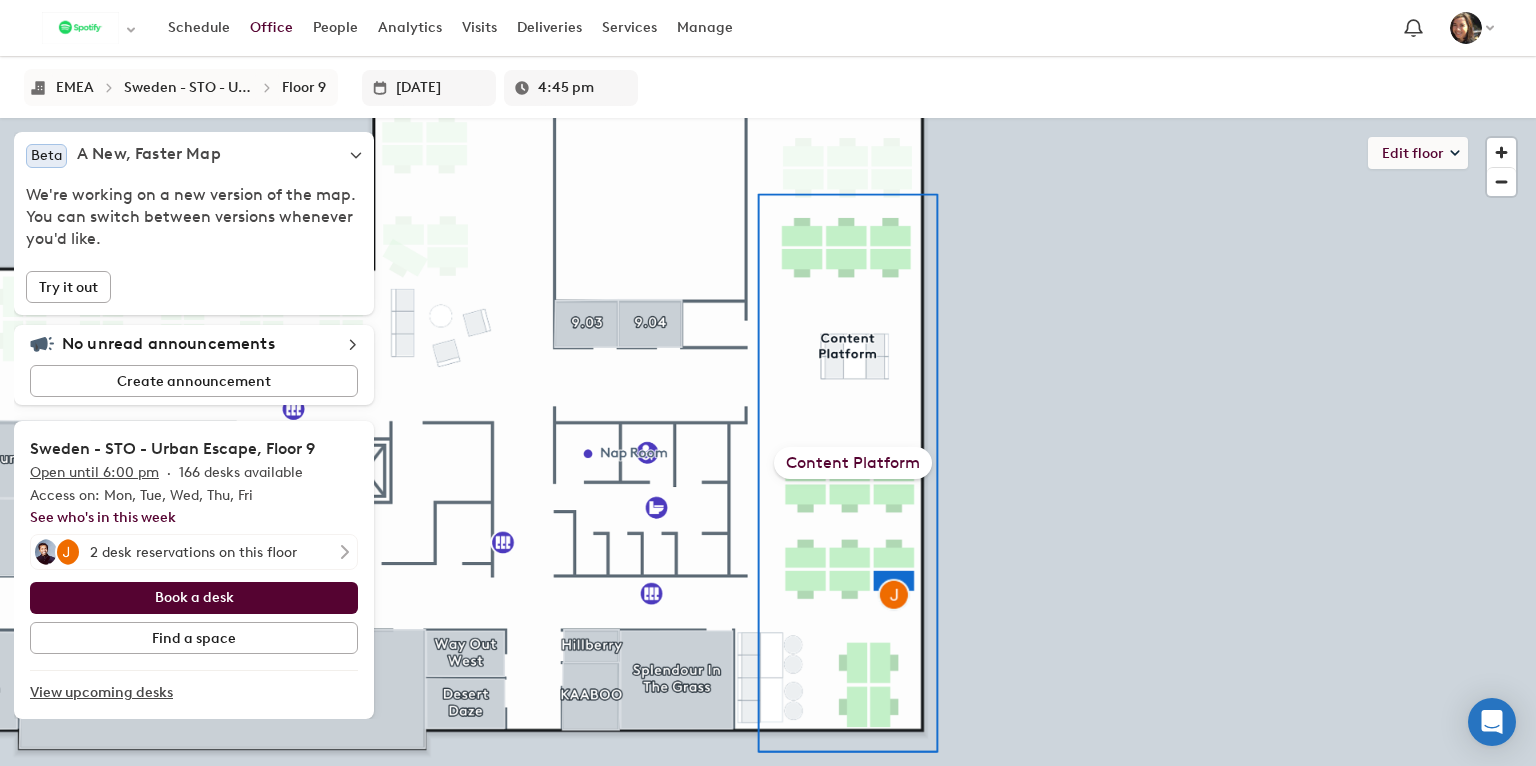 click on "Content Platform" 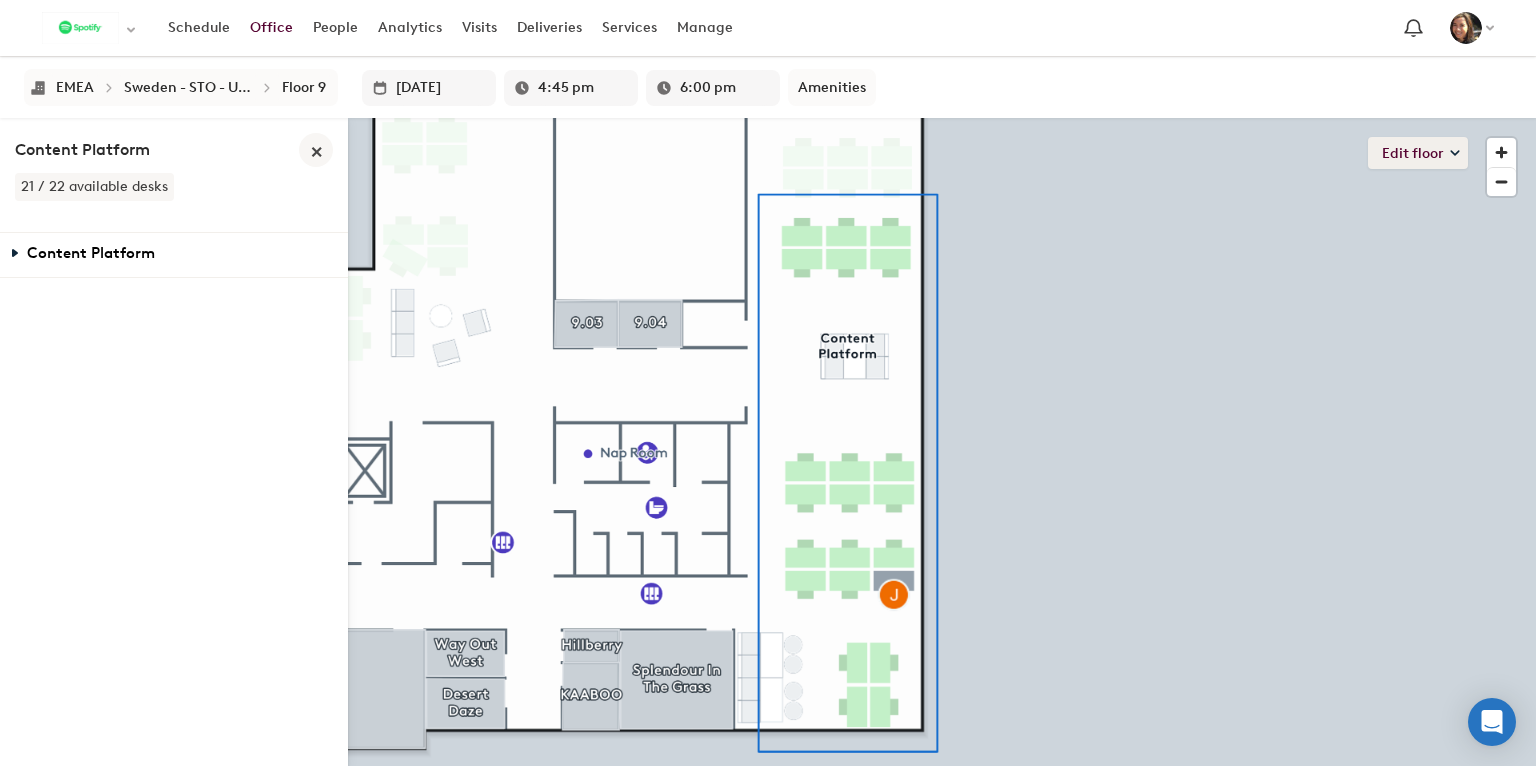 click on "Edit floor" 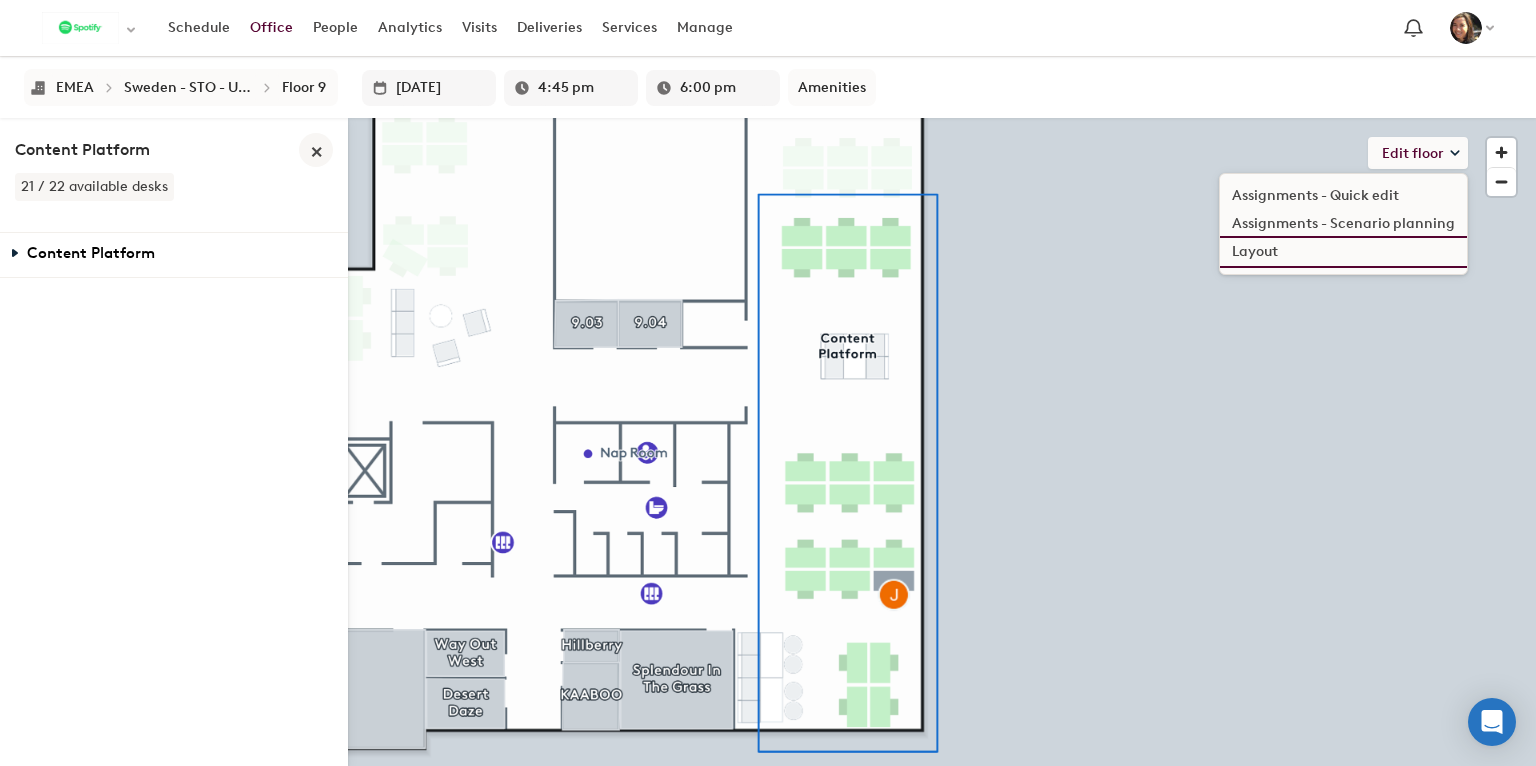 click on "Layout" 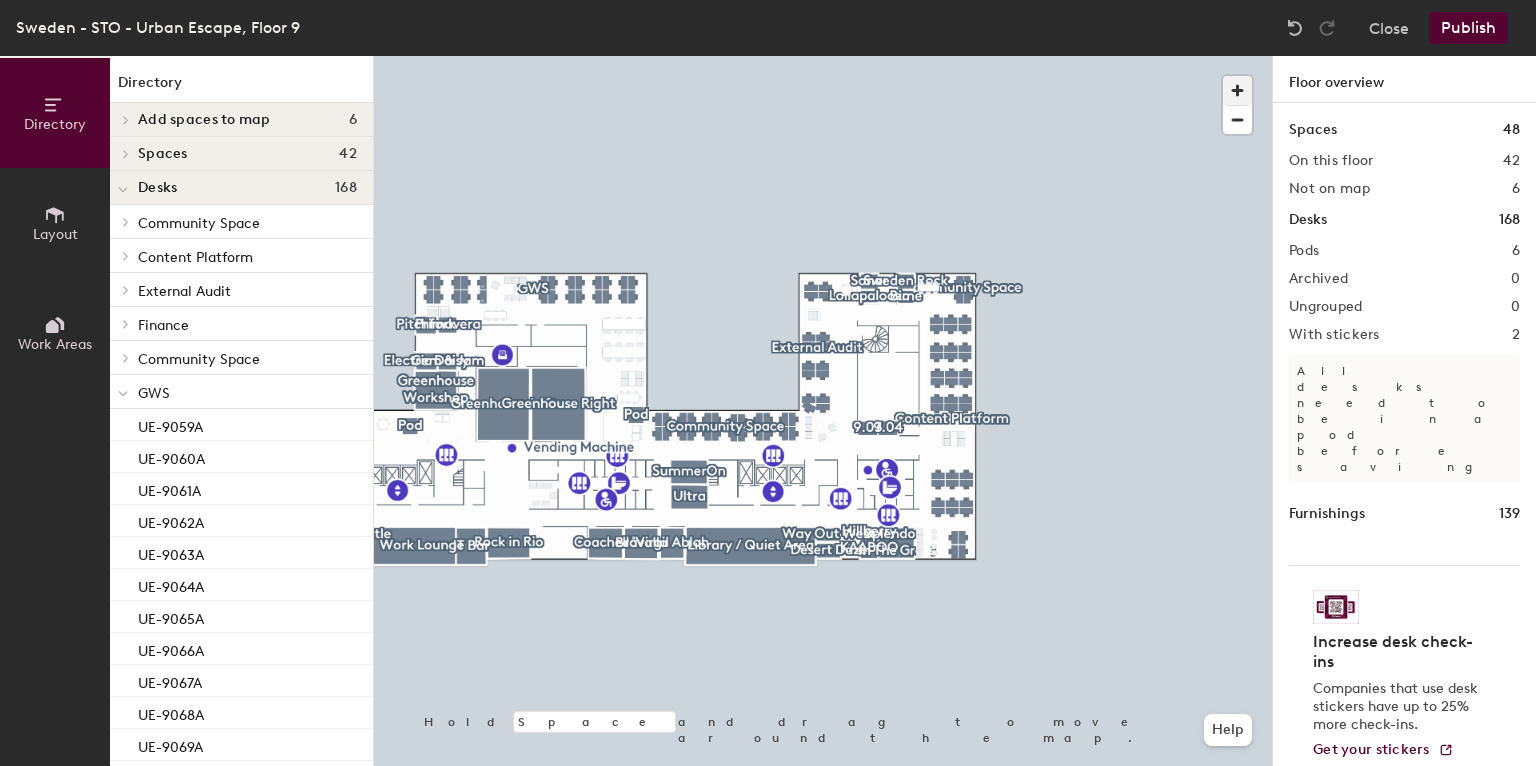 click 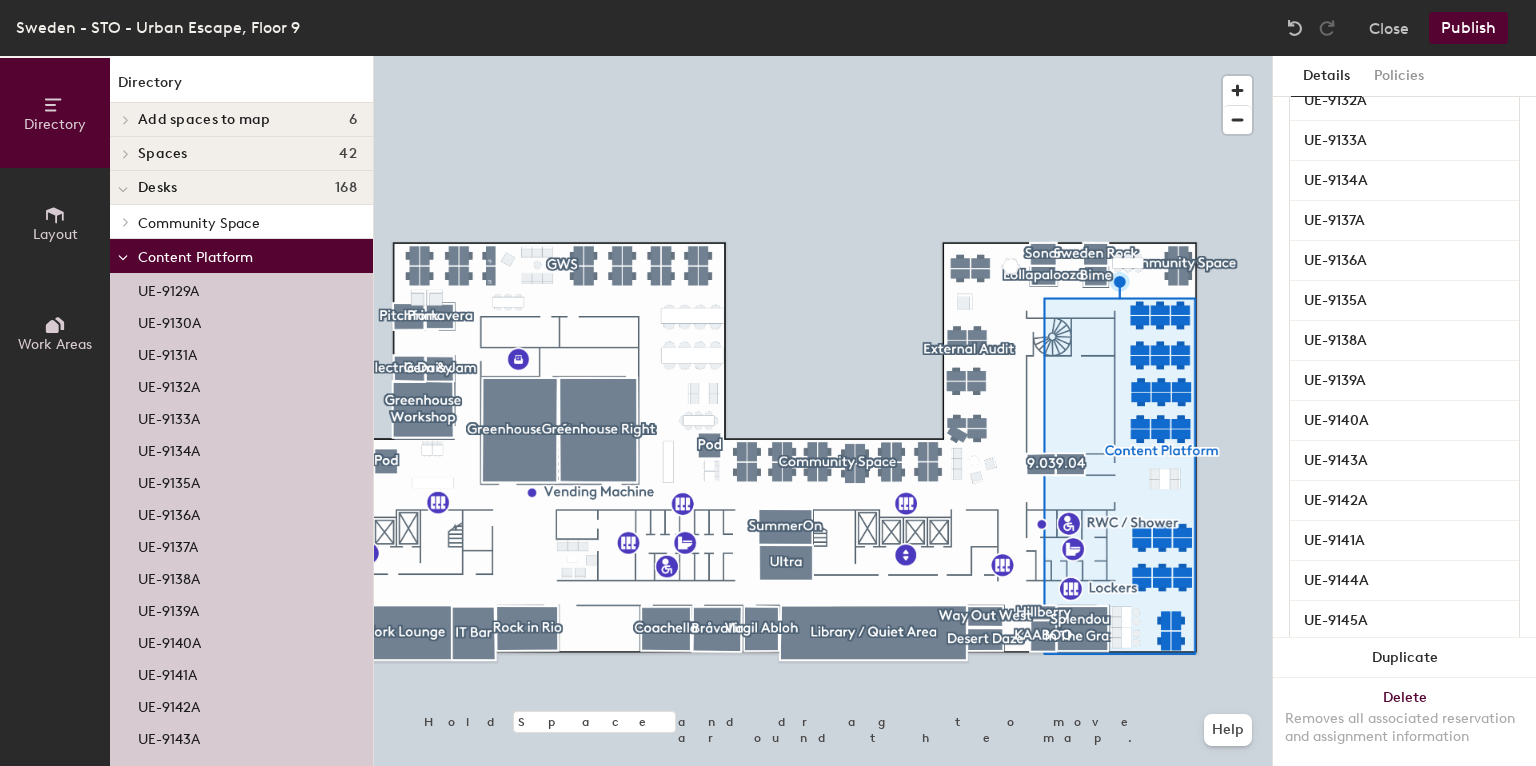 scroll, scrollTop: 0, scrollLeft: 0, axis: both 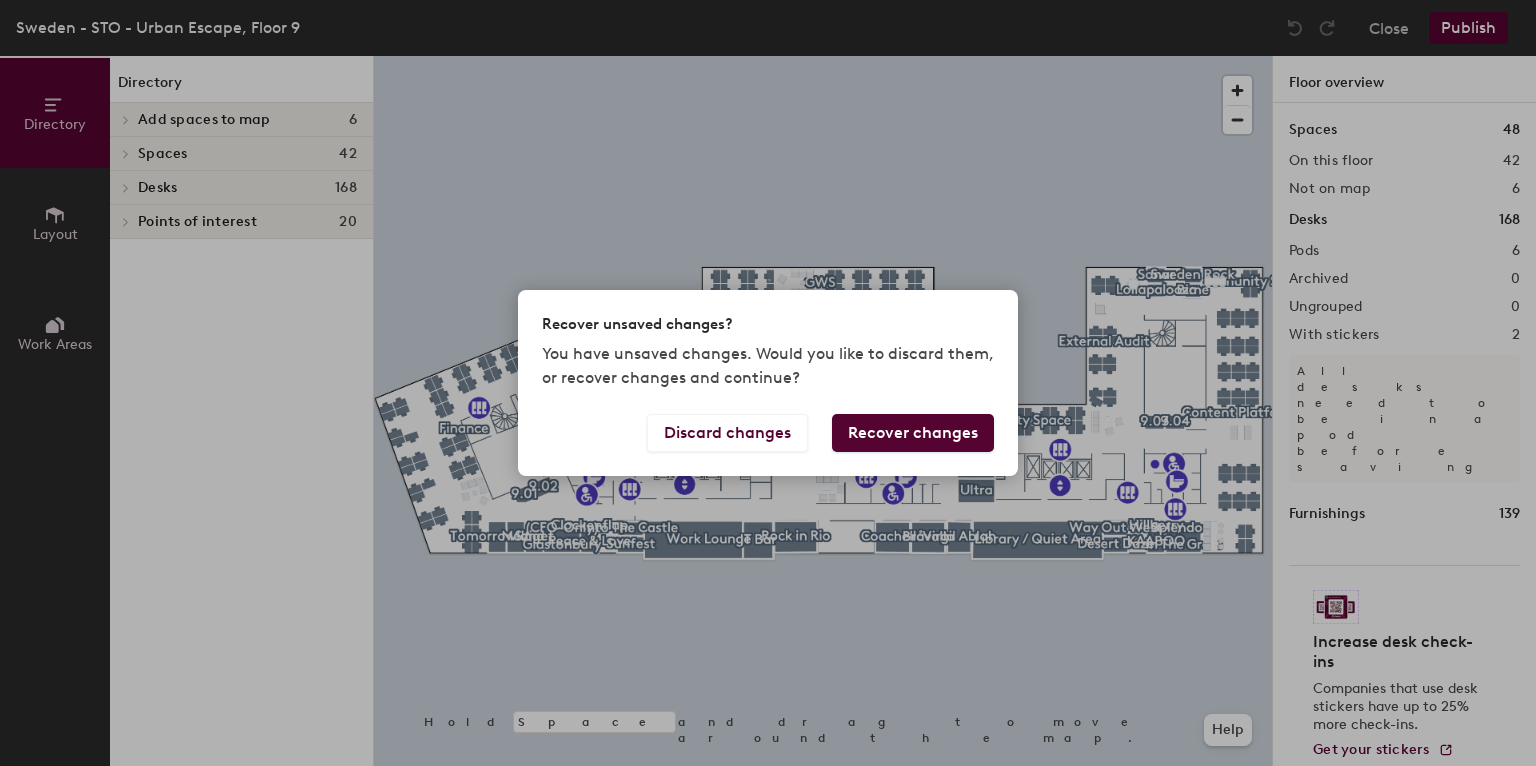 click on "Recover changes" at bounding box center (913, 433) 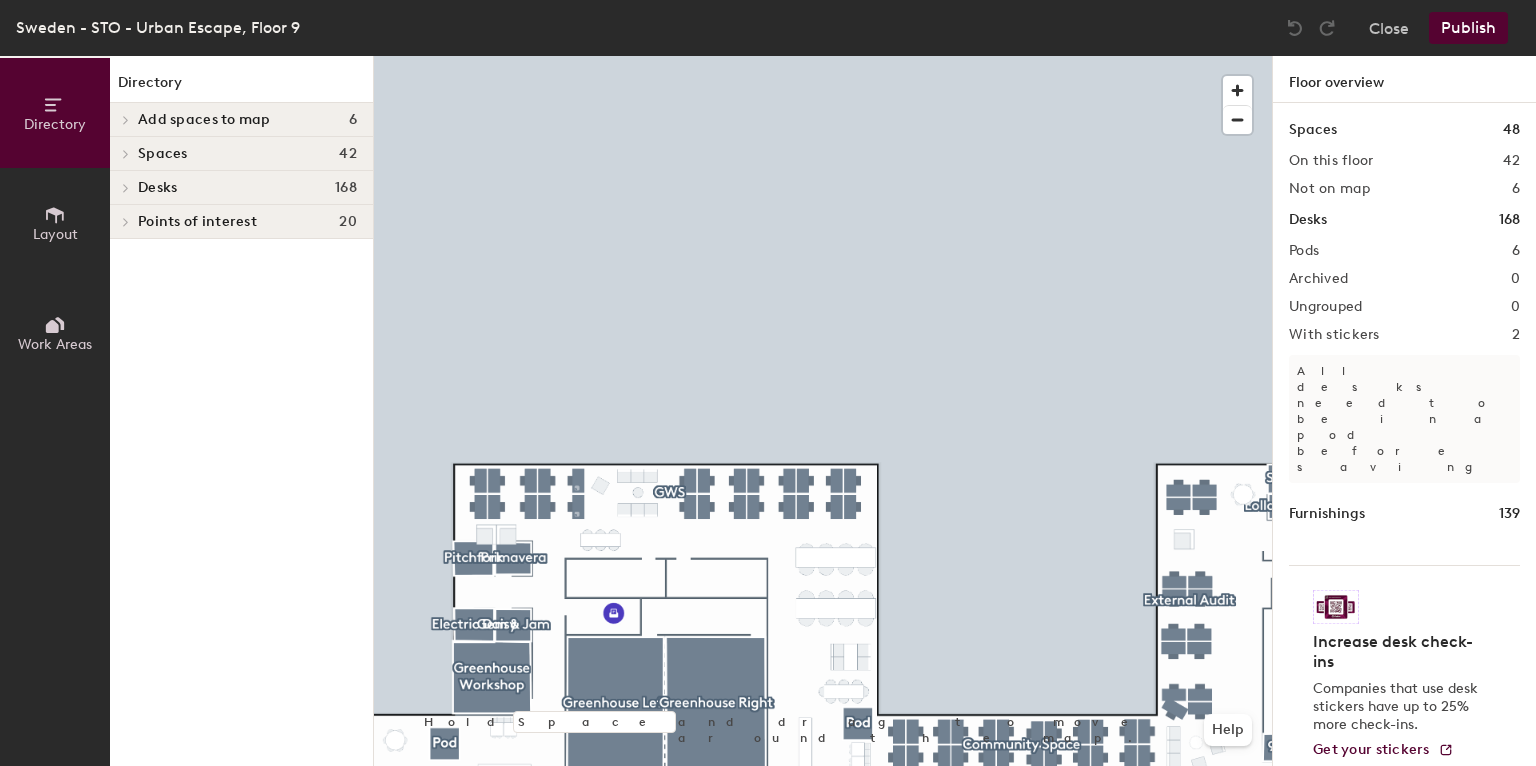click on "Skip navigation Schedule Office People Analytics Visits Deliveries Services Manage
Sweden - STO - Urban Escape, Floor 9 Close Publish Directory Layout Work Areas Directory Add spaces to map 6 Clockenflap Community Space Finance  GWS  Lowlands Pod Spaces 42 (CFO-Only)Glastonbury 9.01 9.02 9.03 9.04 Bime Bråvalla Clockenflap Coachella Desert Daze Electric Daisy Gem & Jam Greenhouse Left Greenhouse Right Greenhouse Workshop Hillberry Into The Castle IT Bar KAABOO Library / Quiet Area Lollapalooza Melt Peace & Love Pitchfork Pod Pod Pod Pod Pod Primavera Rock in Rio Sonar Splendour In The Grass SummerOn Sunfest Sweden Rock Sziget Tomorrowland Ultra Virgil Abloh Way Out West Work Lounge Desks 168 Community Space UE-9125A UE-9126A UE-9127A UE-9128A" at bounding box center [768, 383] 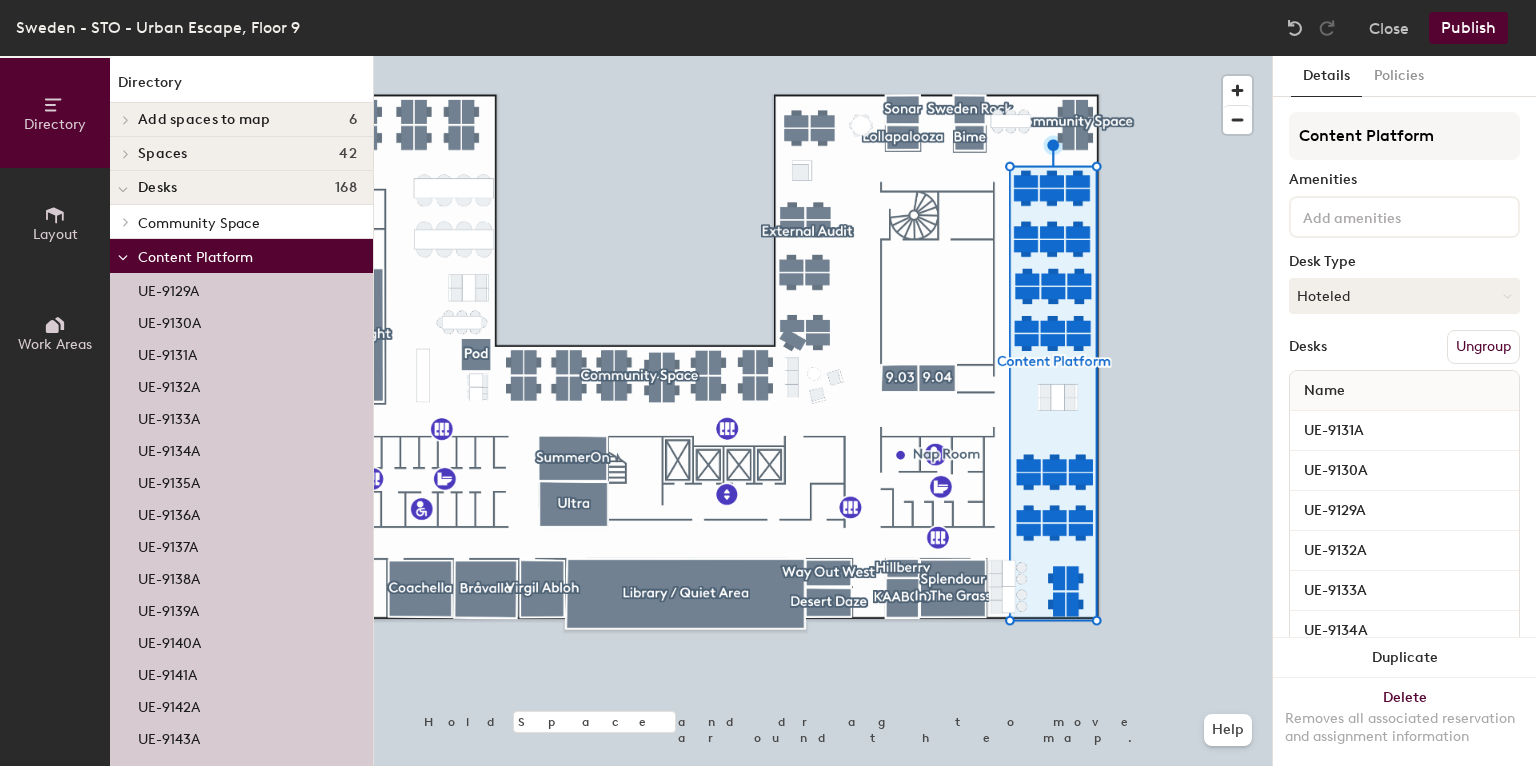 click 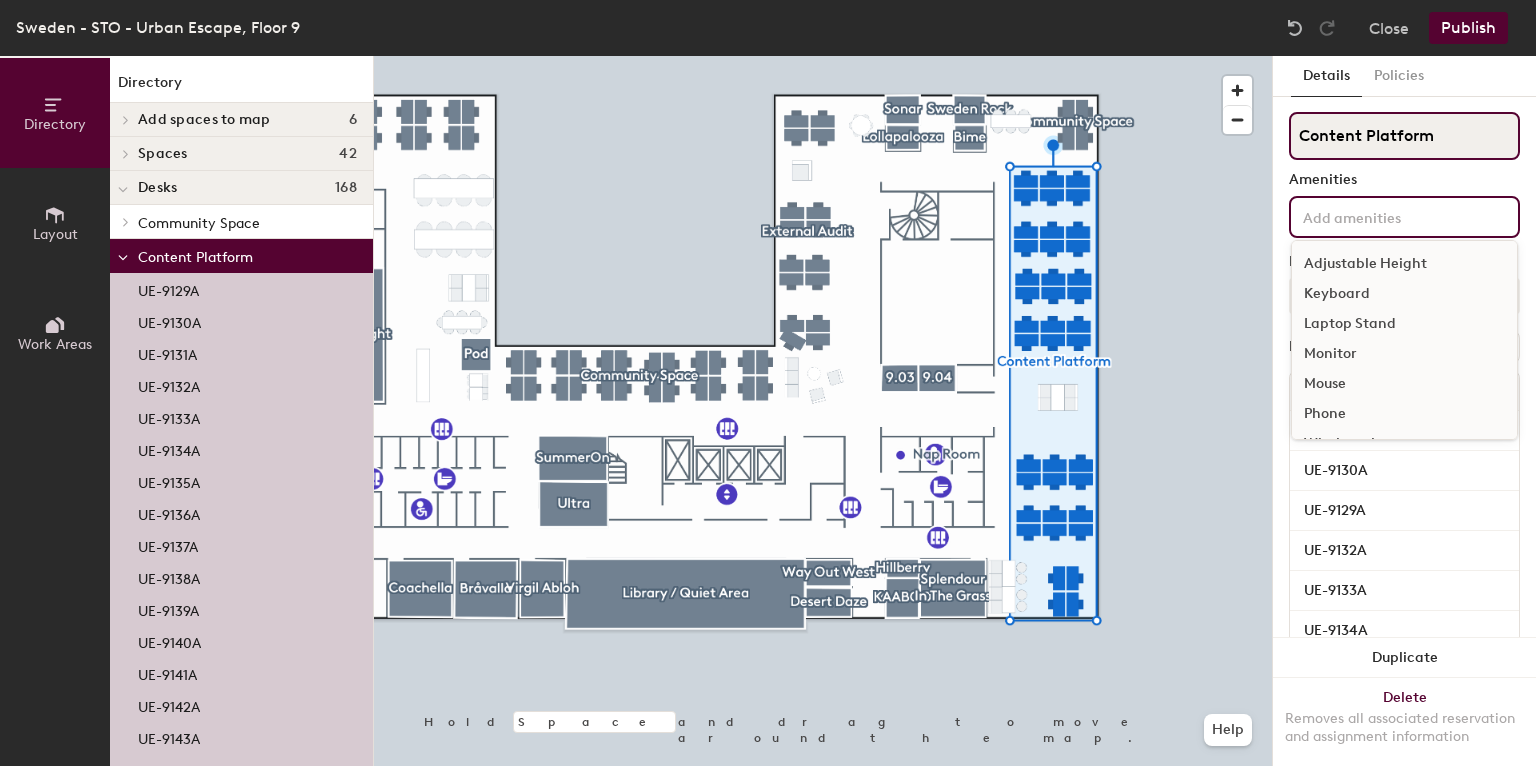 click on "Content Platform" 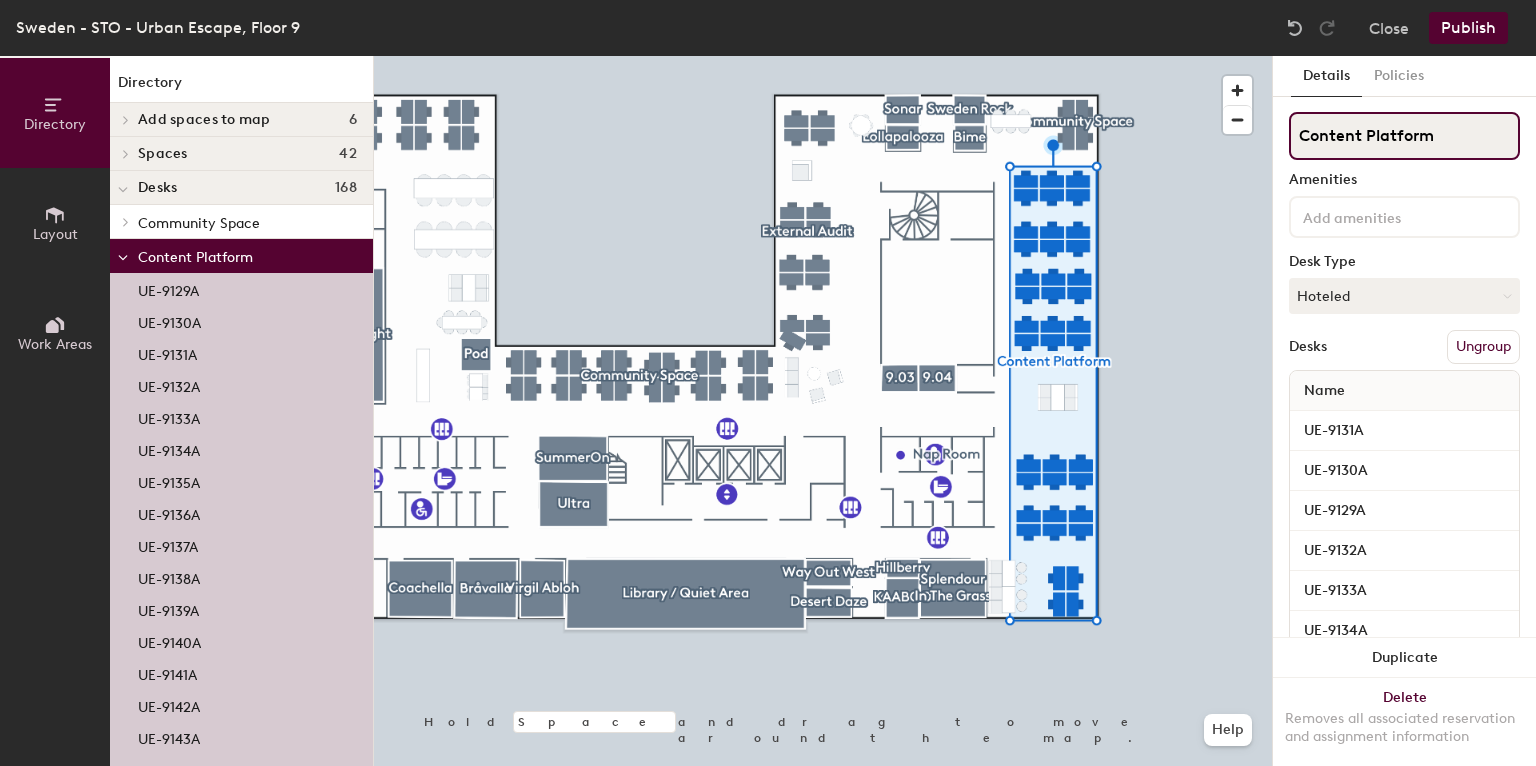 drag, startPoint x: 1301, startPoint y: 142, endPoint x: 1434, endPoint y: 143, distance: 133.00375 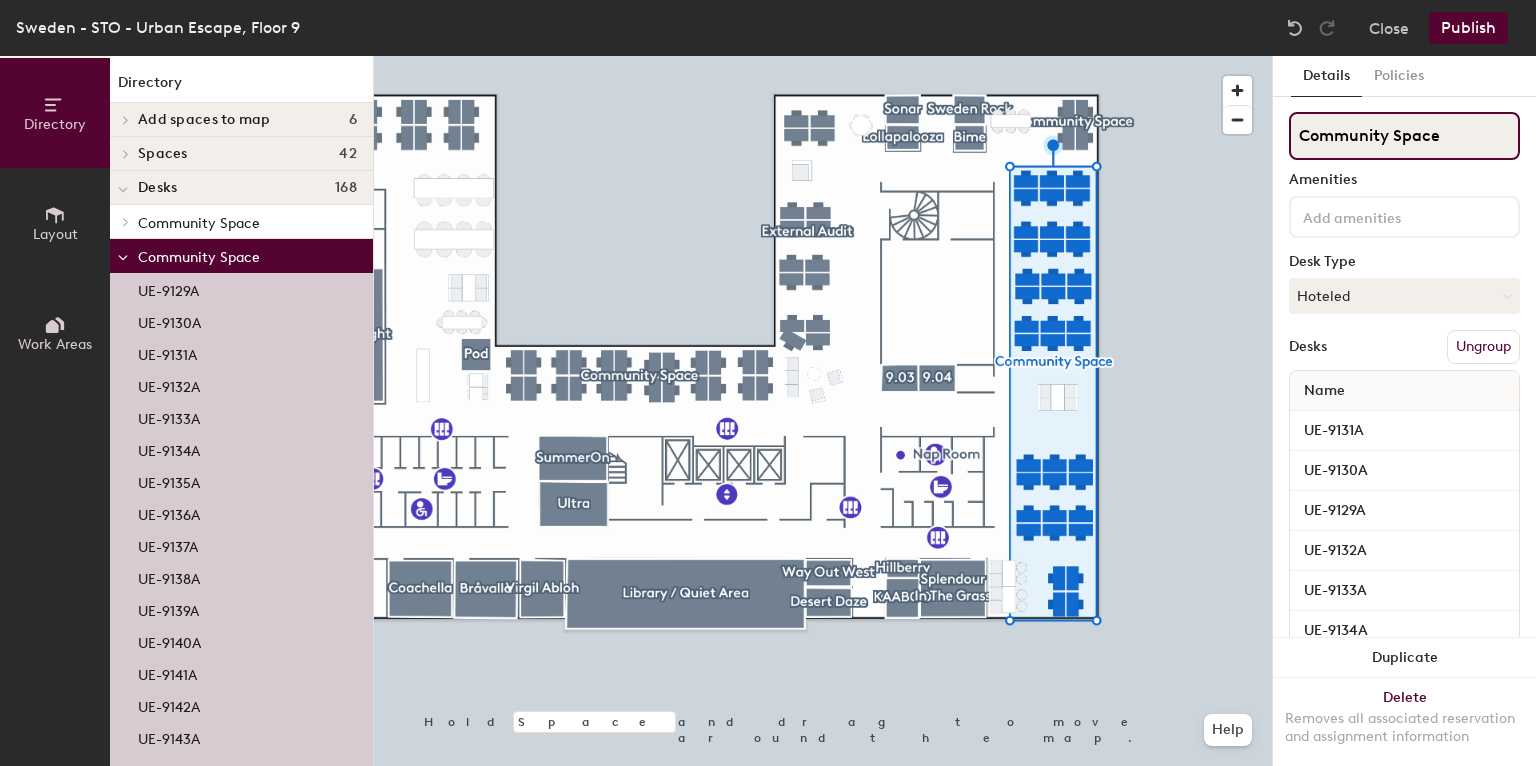 type on "Community Space" 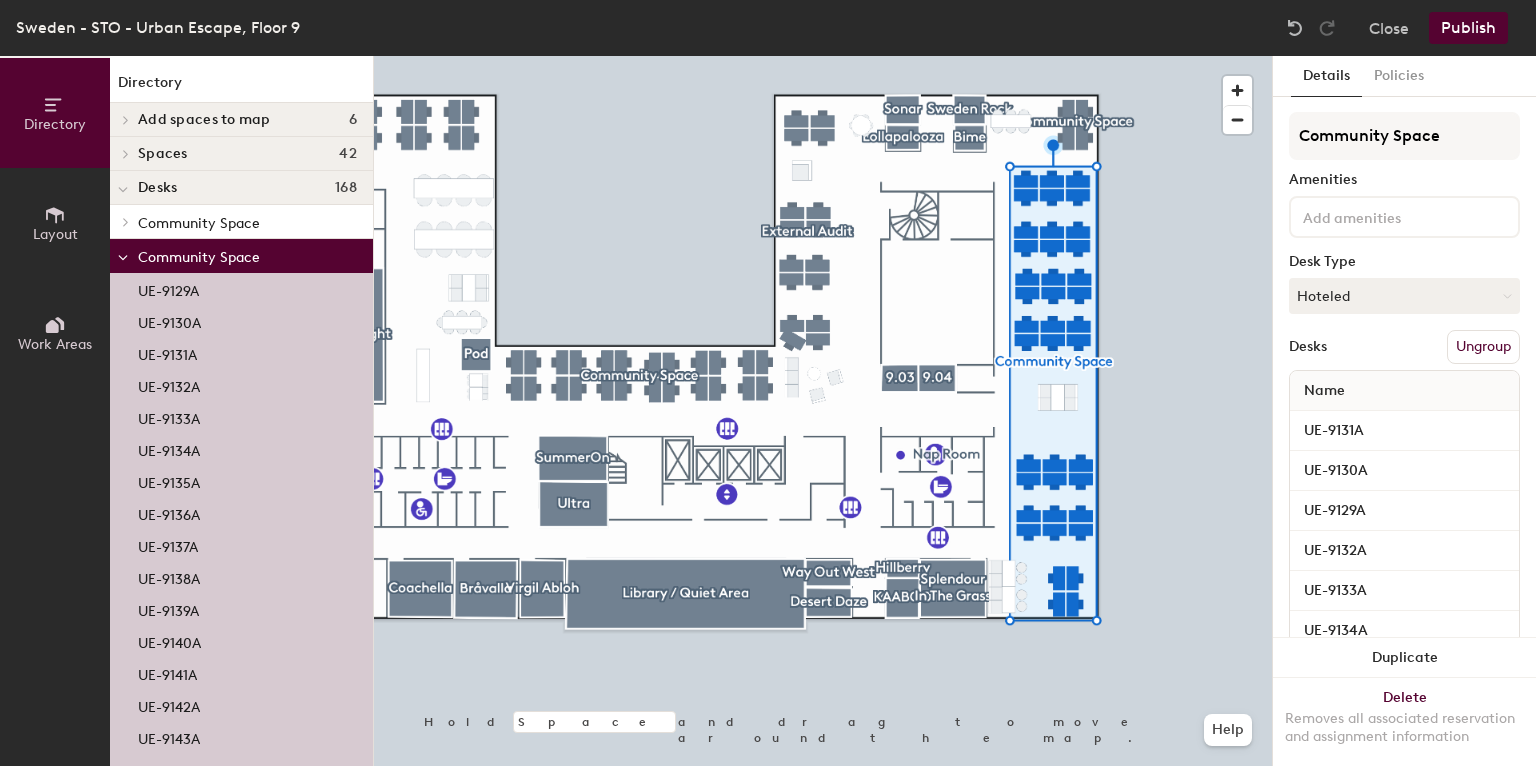 click on "Publish" 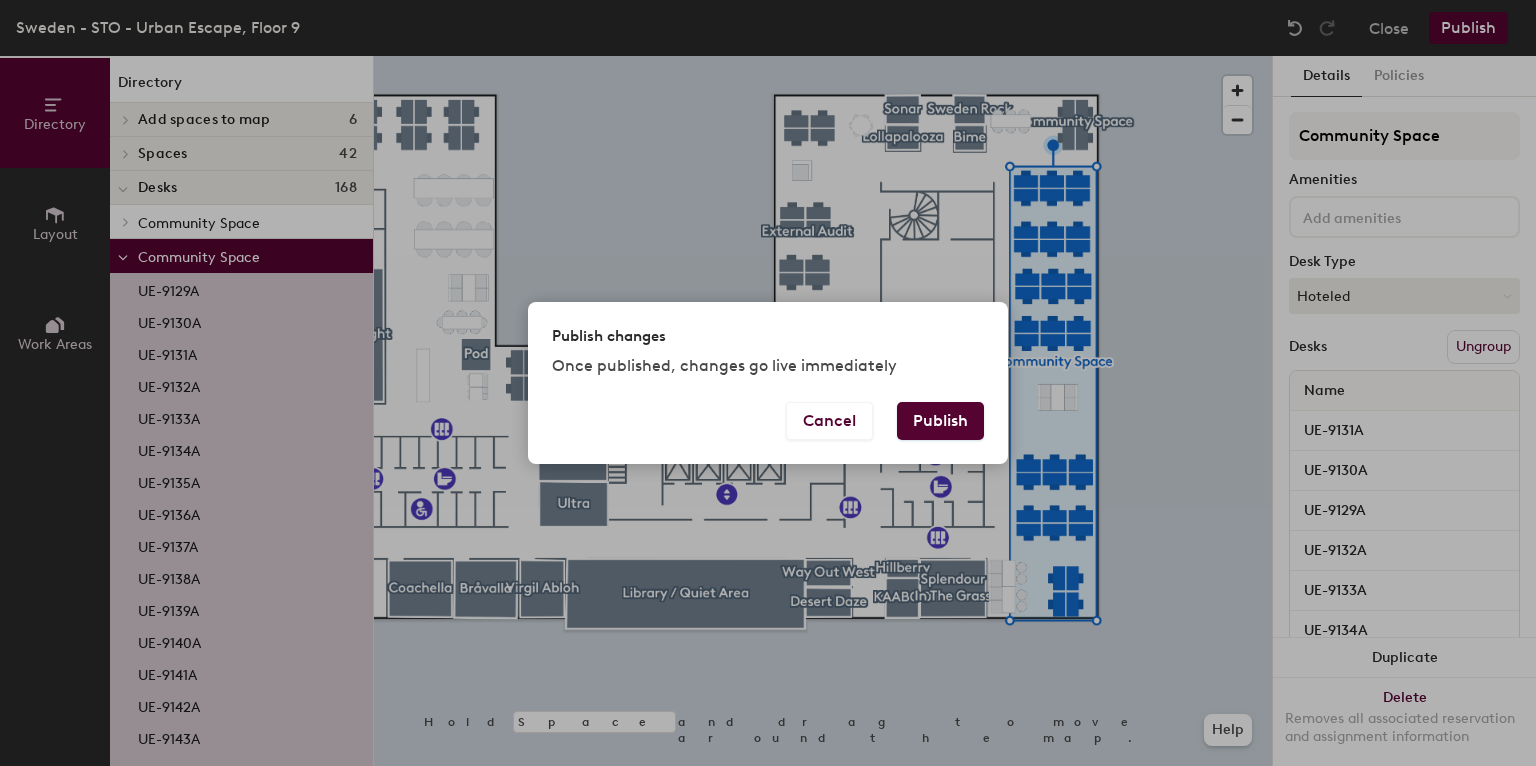 click on "Publish" at bounding box center [940, 421] 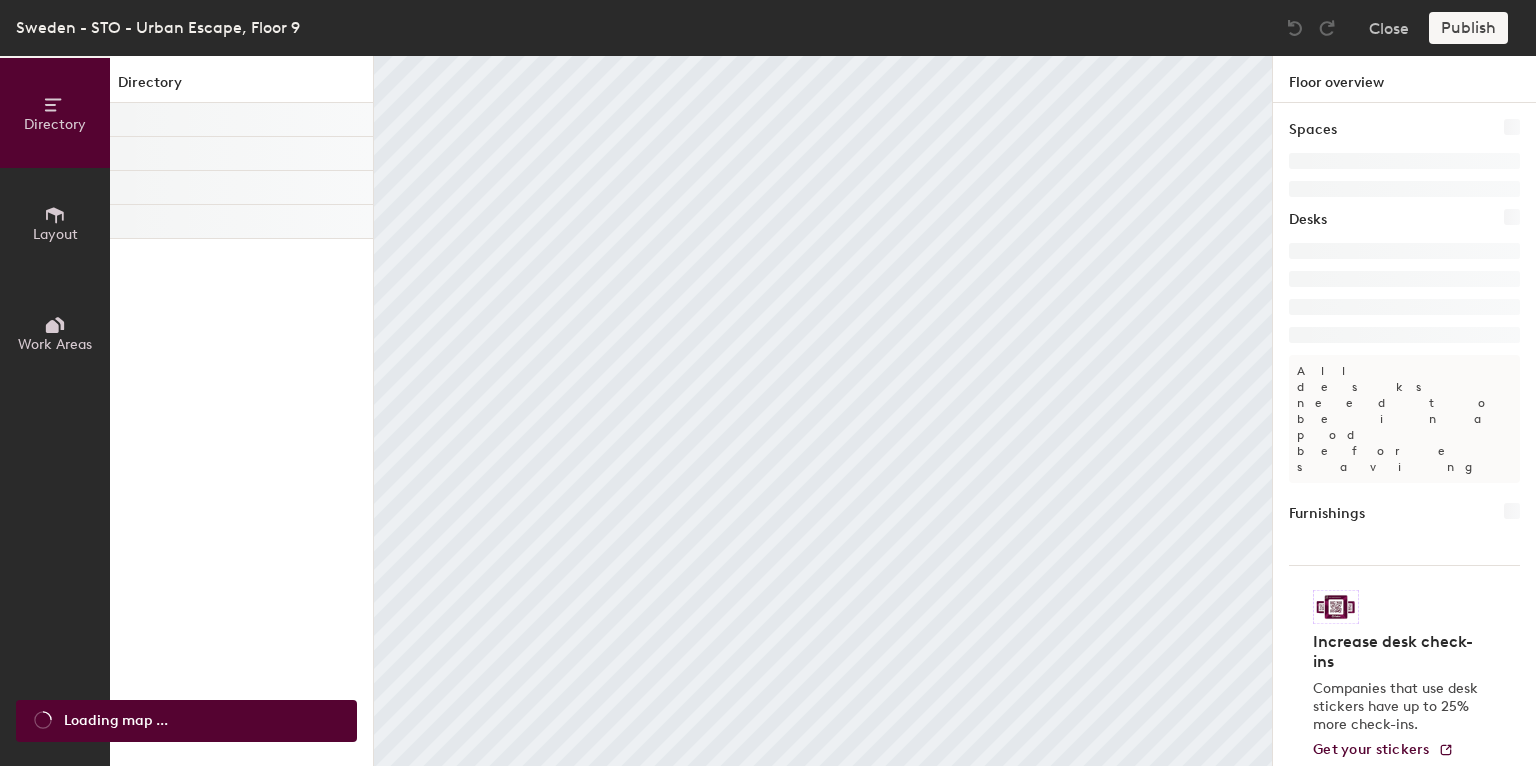 scroll, scrollTop: 0, scrollLeft: 0, axis: both 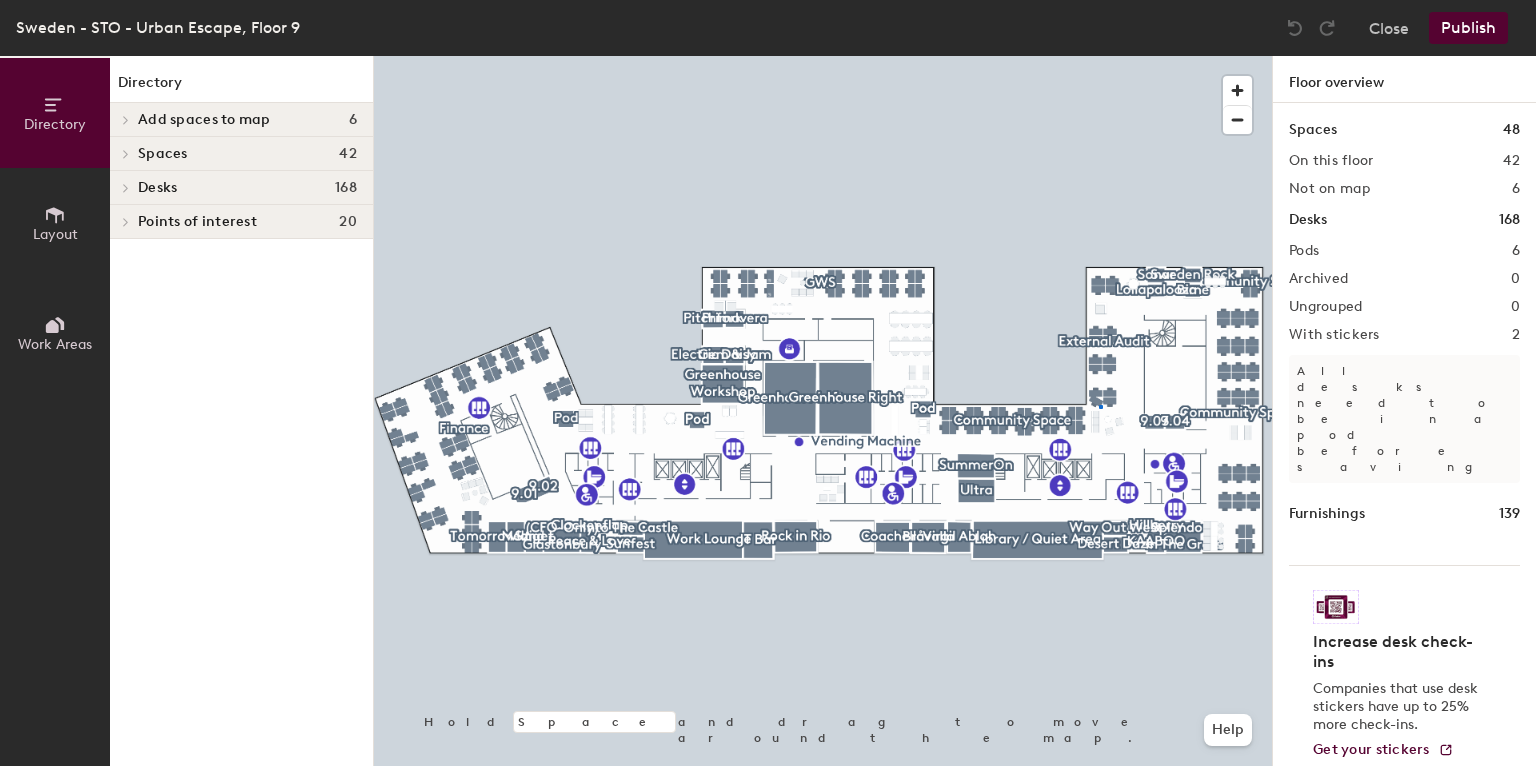 click 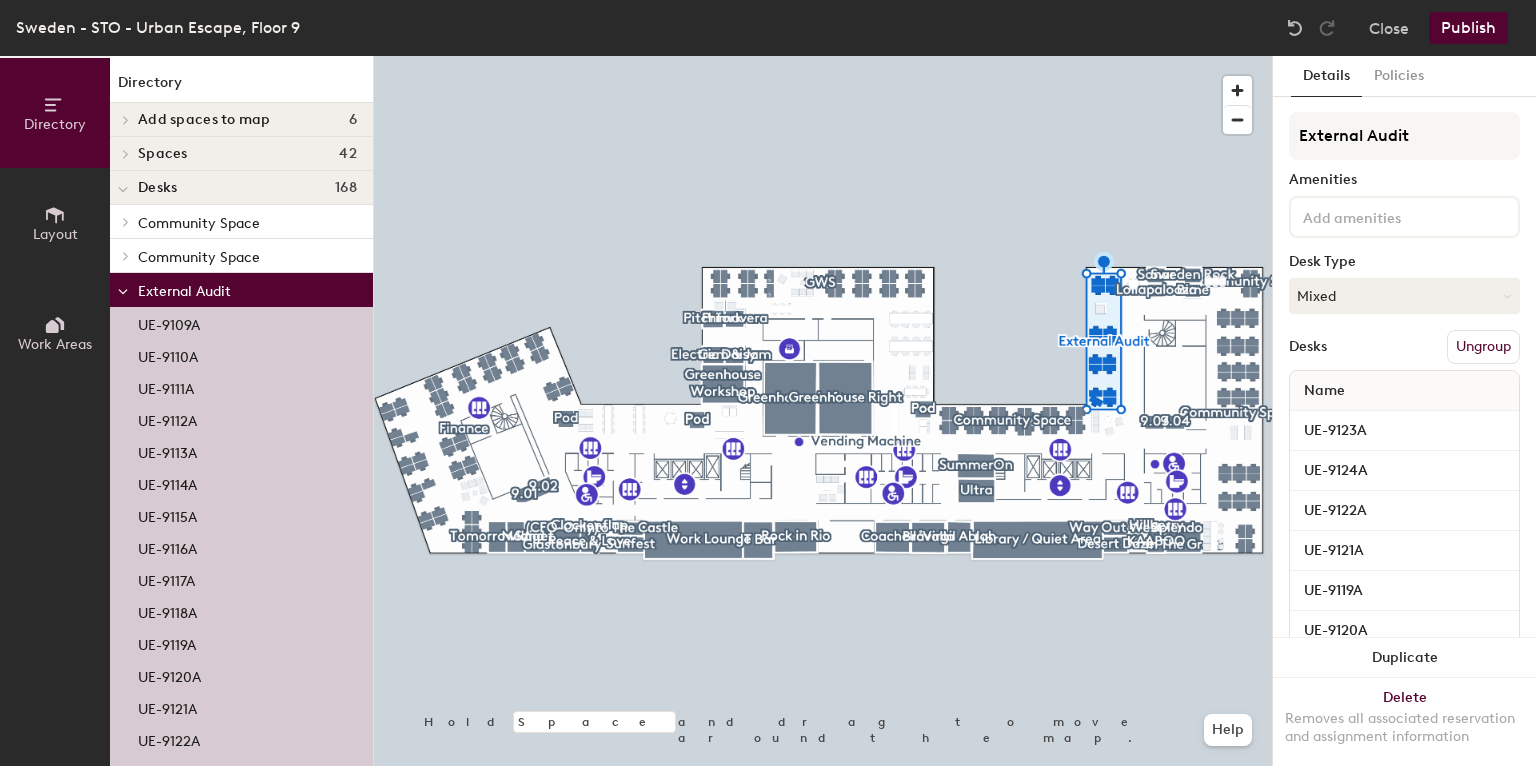 click on "Ungroup" 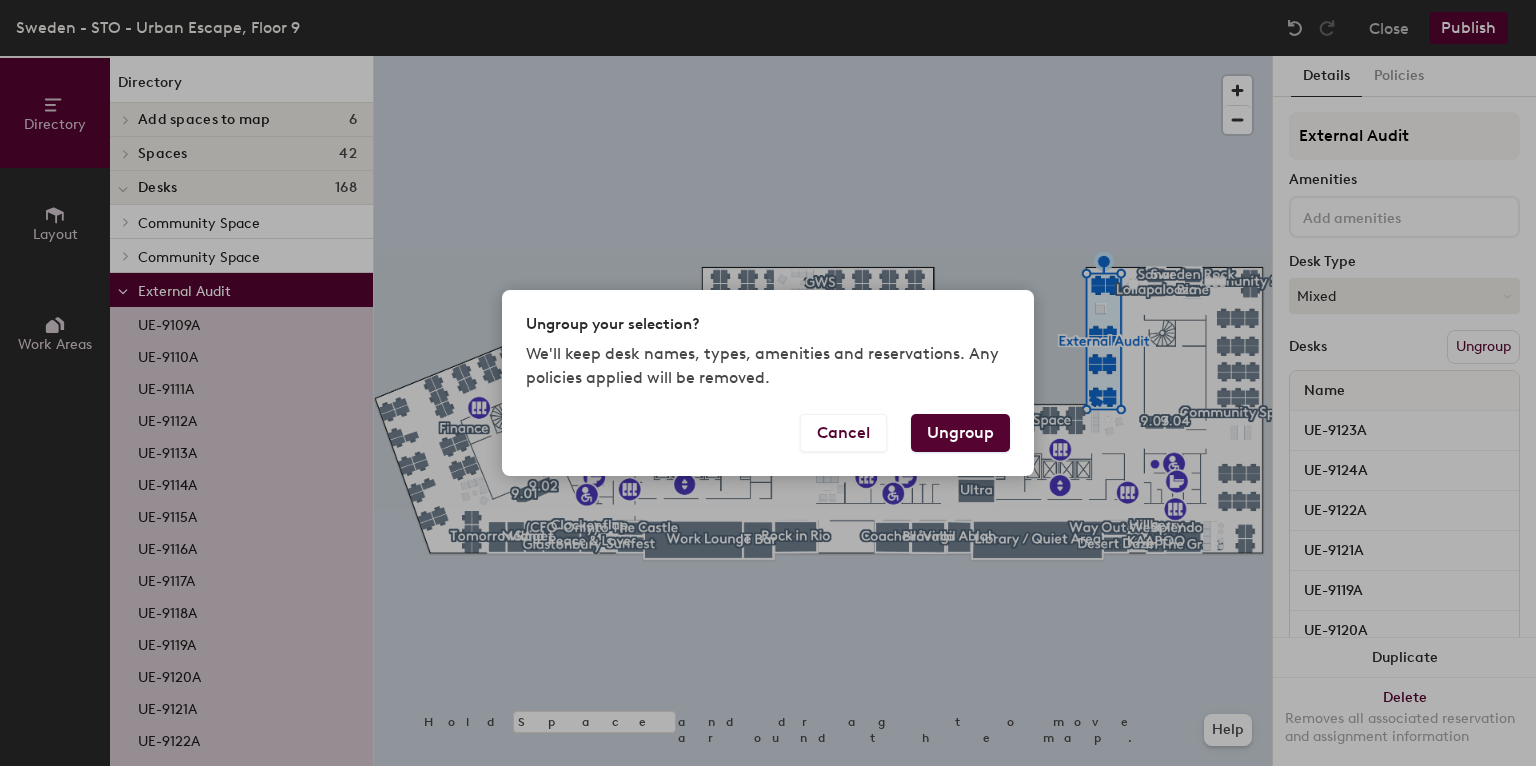 click on "Ungroup" at bounding box center (960, 433) 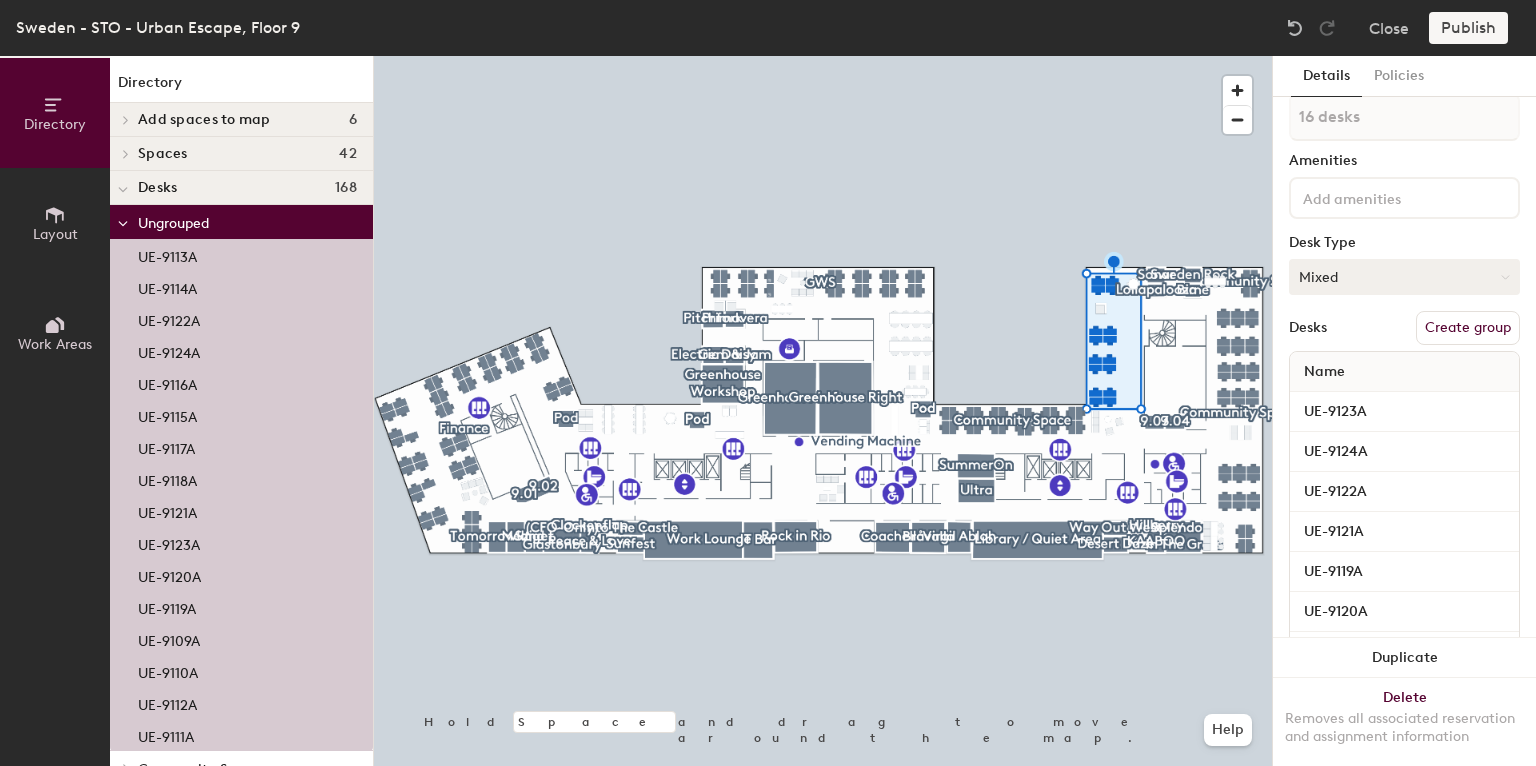 scroll, scrollTop: 0, scrollLeft: 0, axis: both 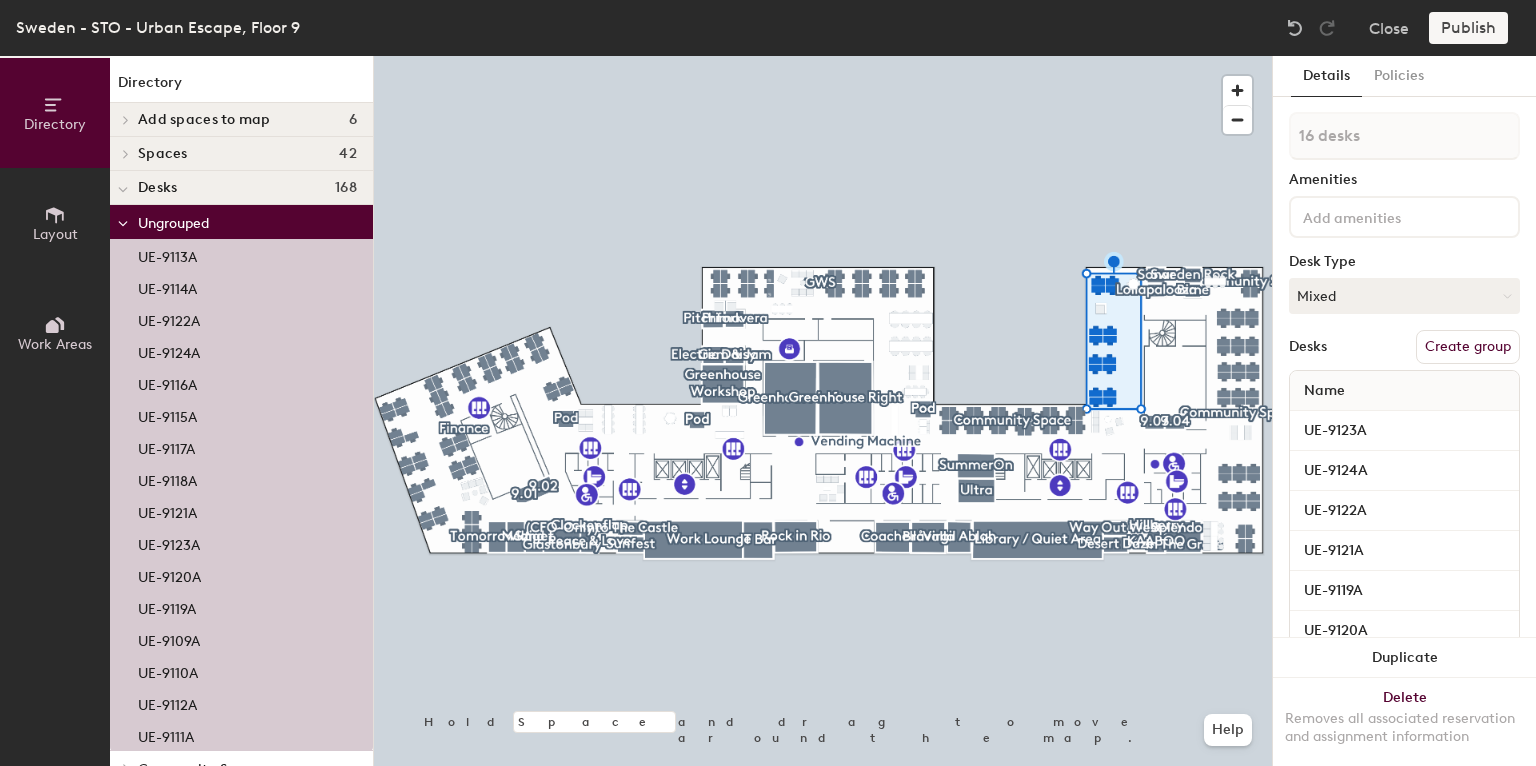click on "Create group" 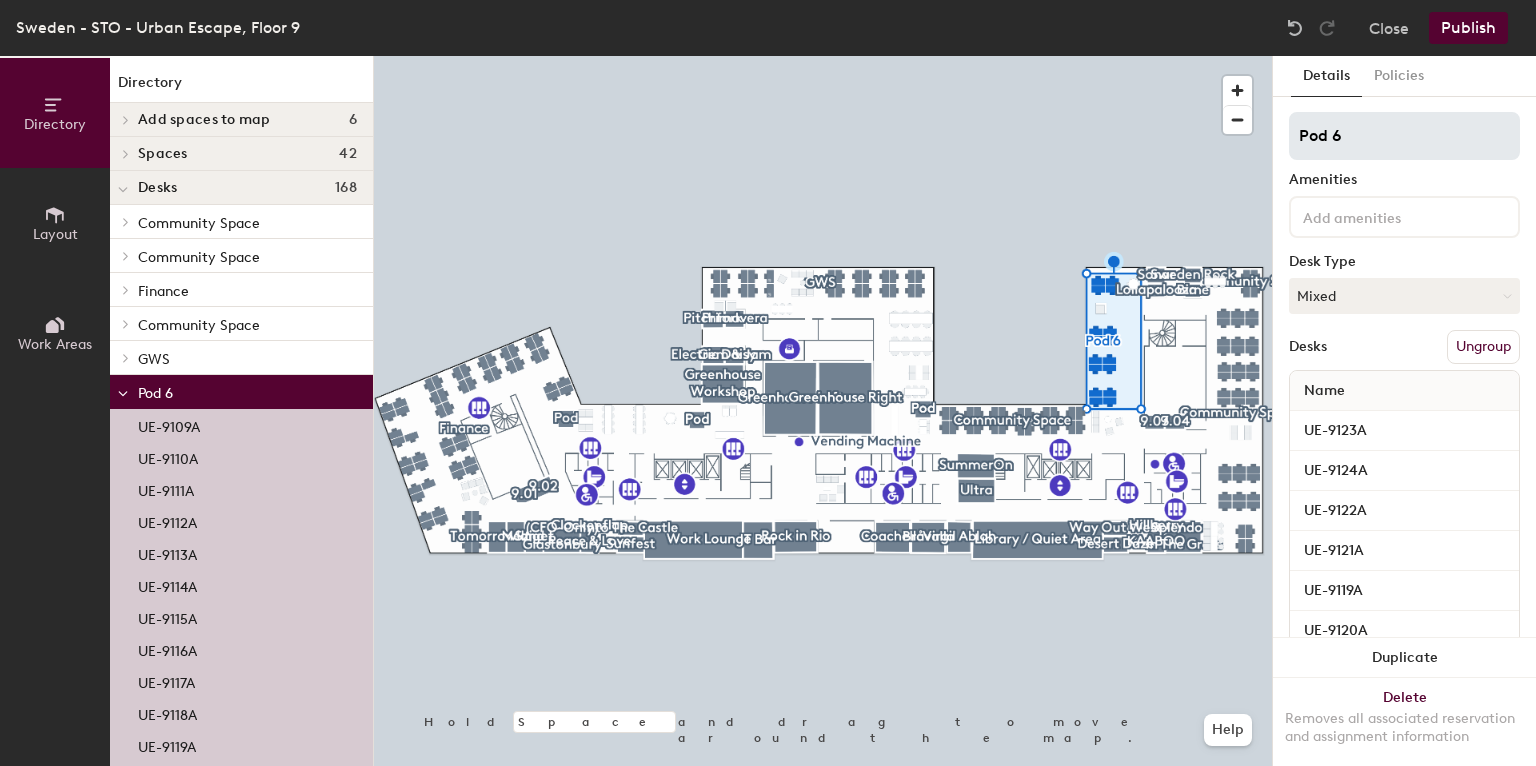 drag, startPoint x: 1297, startPoint y: 136, endPoint x: 1355, endPoint y: 137, distance: 58.00862 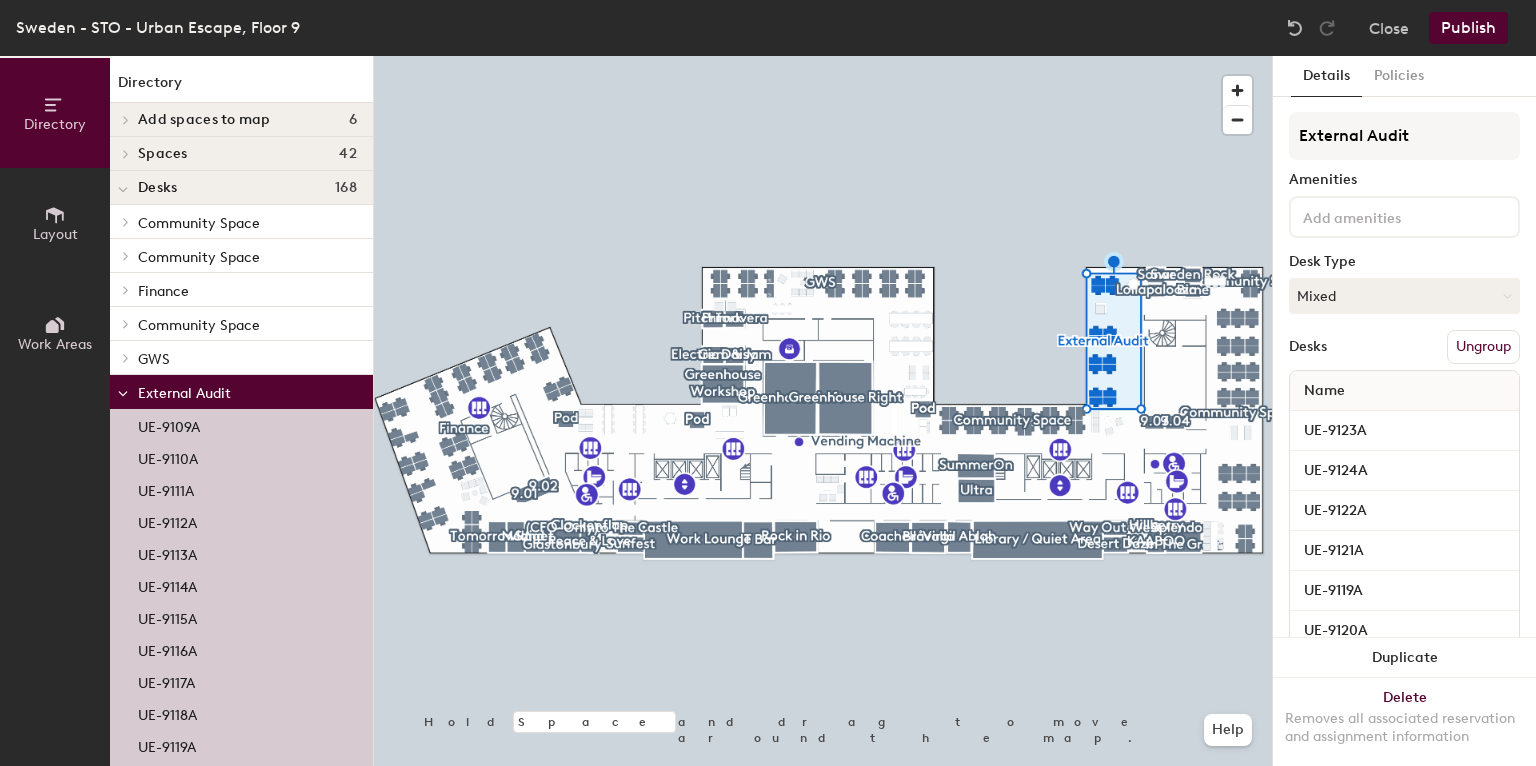 type on "External Audit" 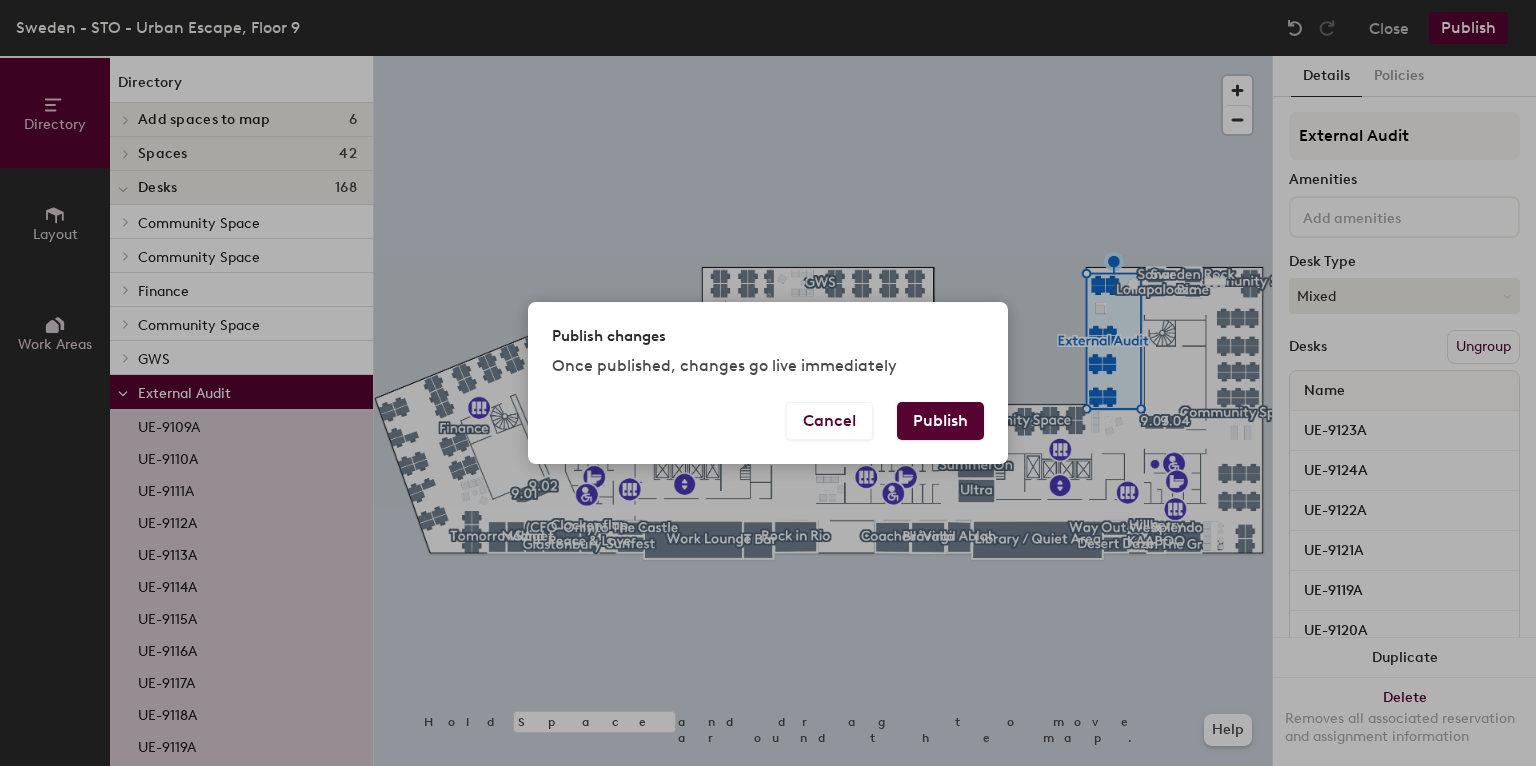 click on "Publish" at bounding box center [940, 421] 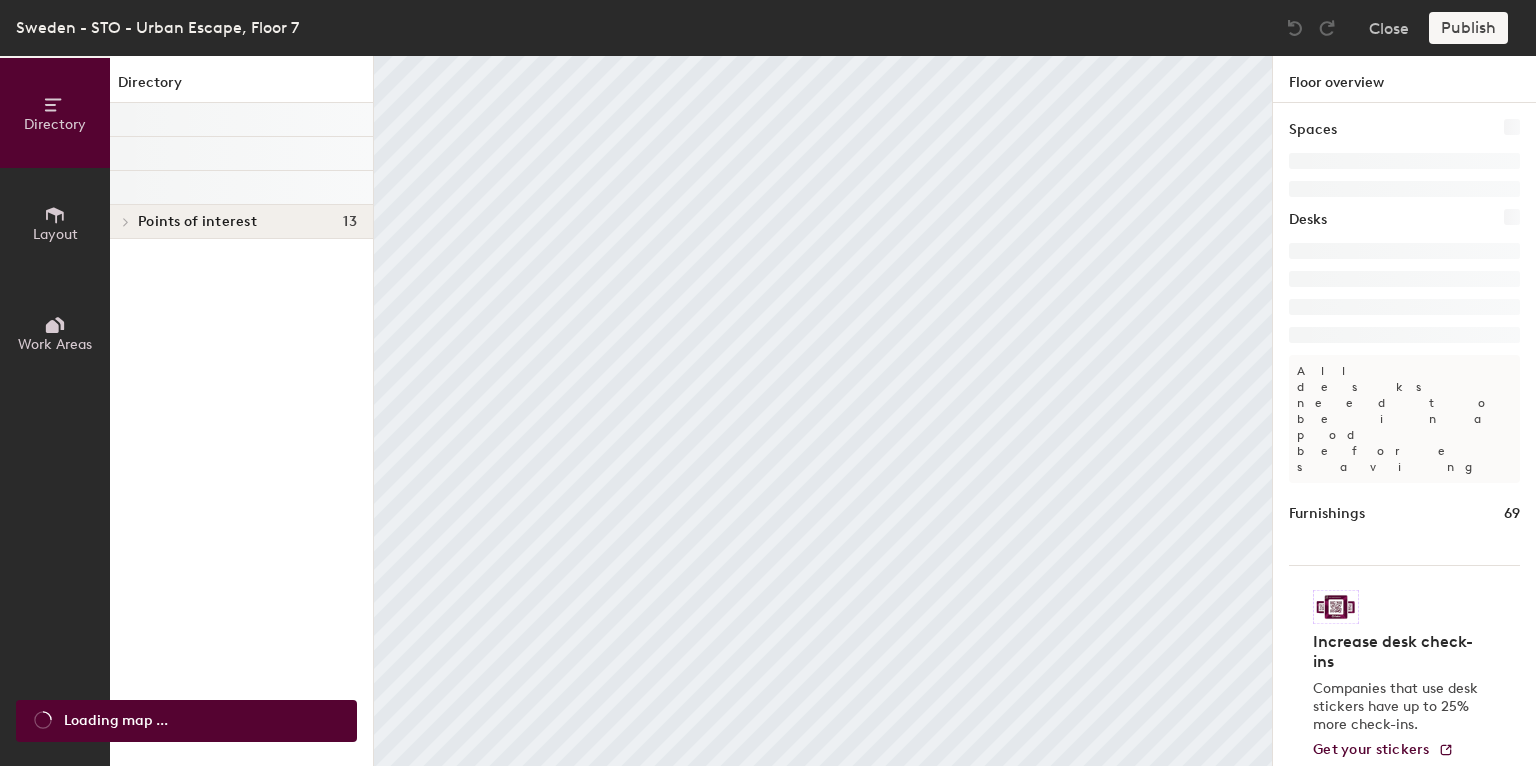 scroll, scrollTop: 0, scrollLeft: 0, axis: both 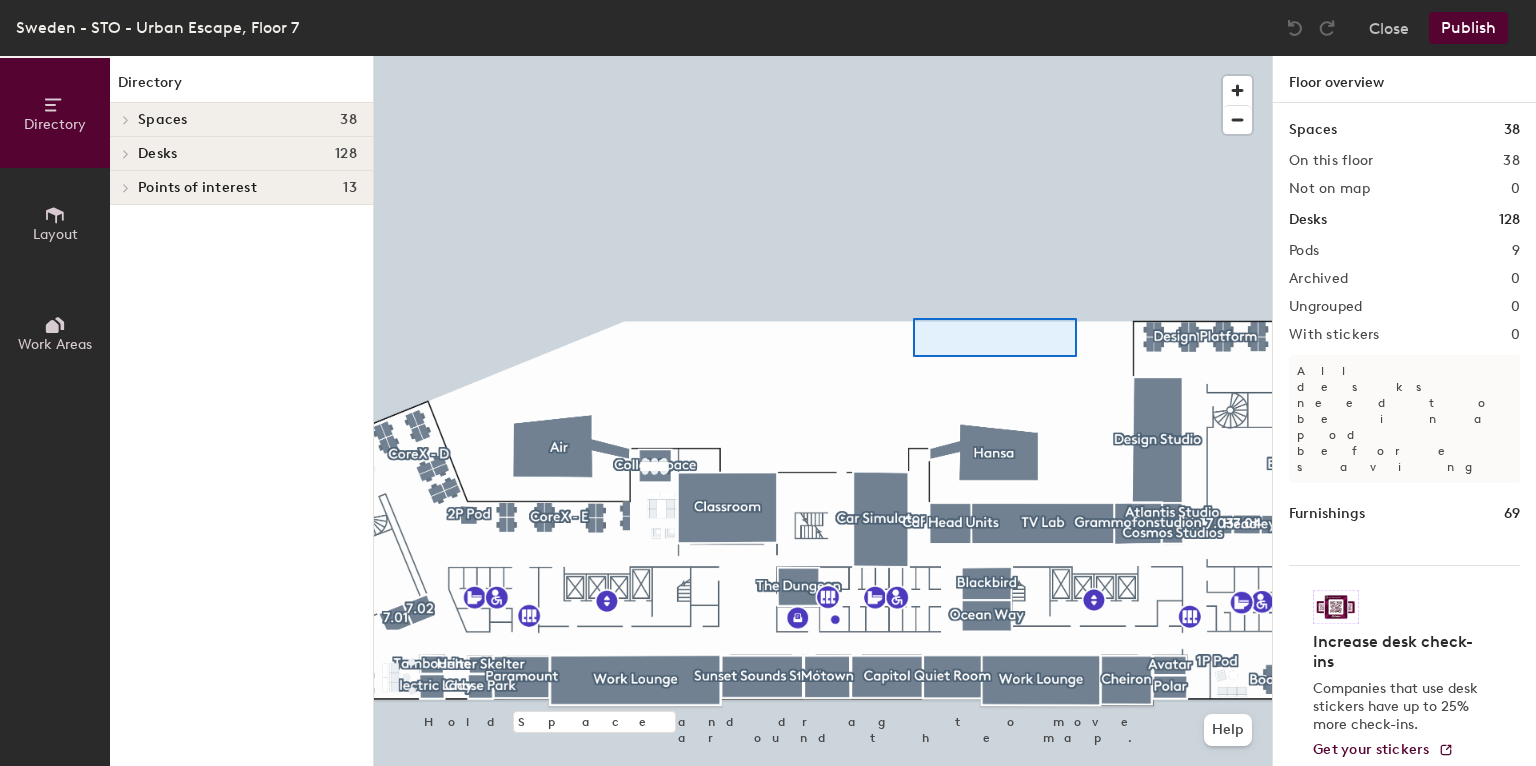 click 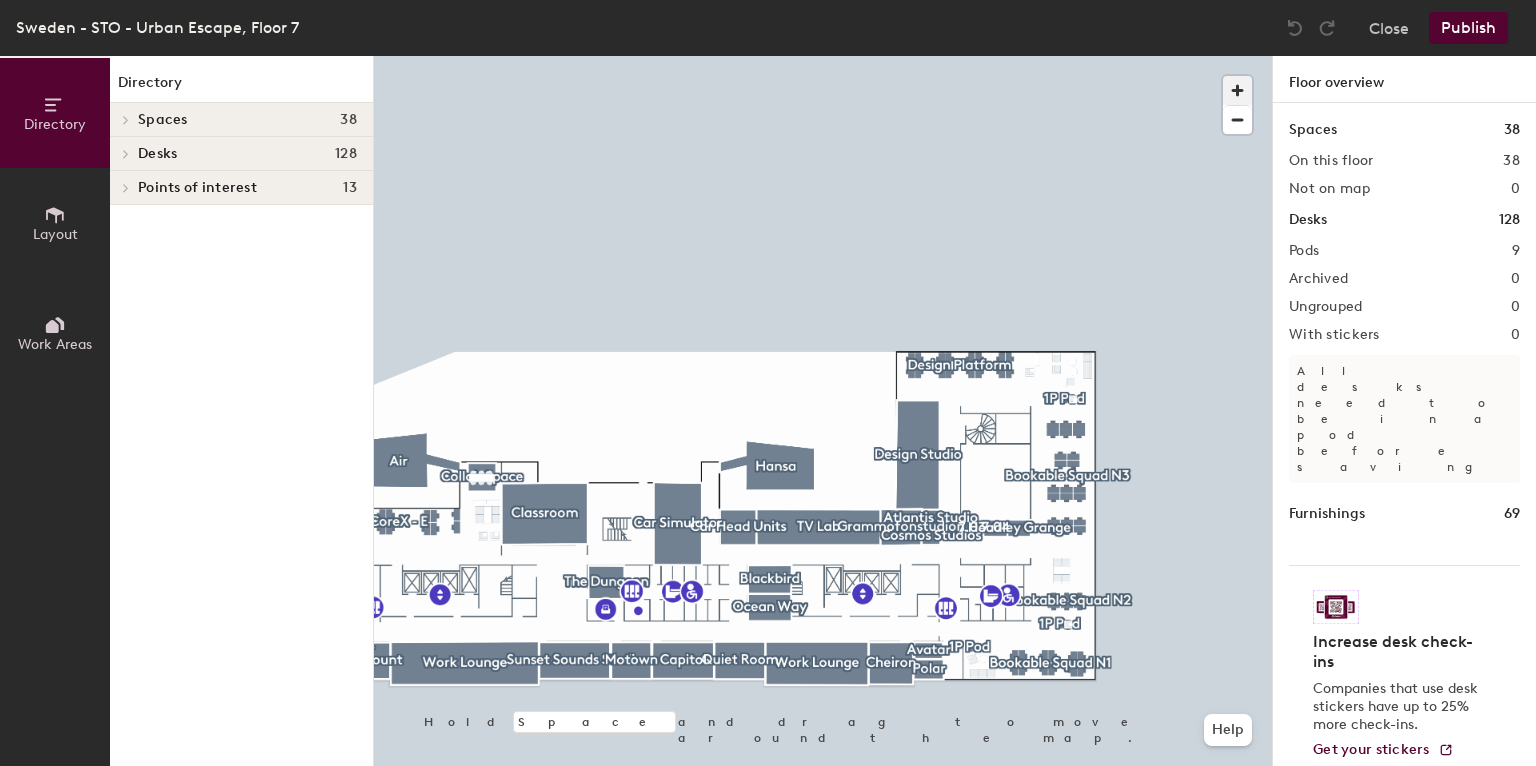 click 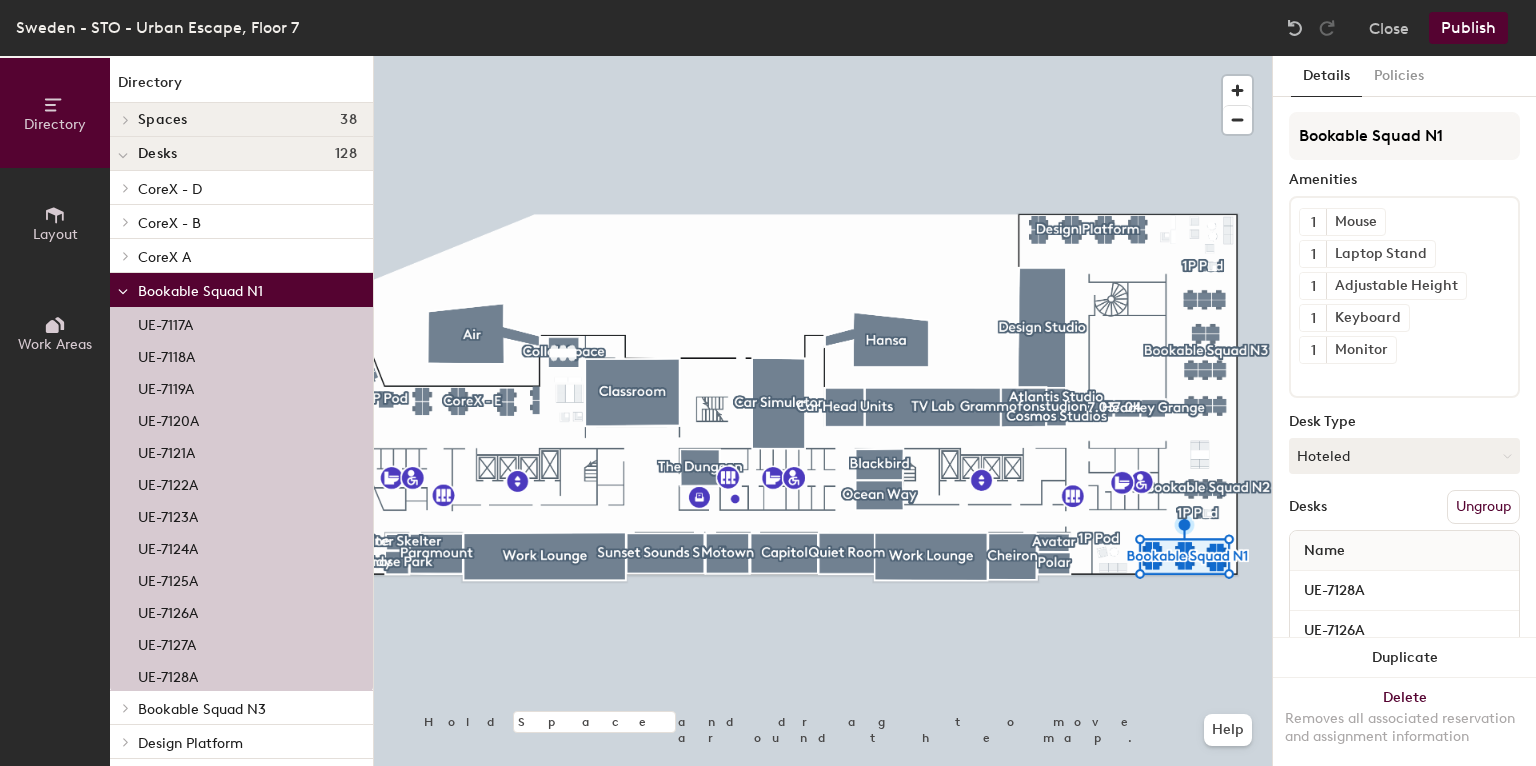 click on "Ungroup" 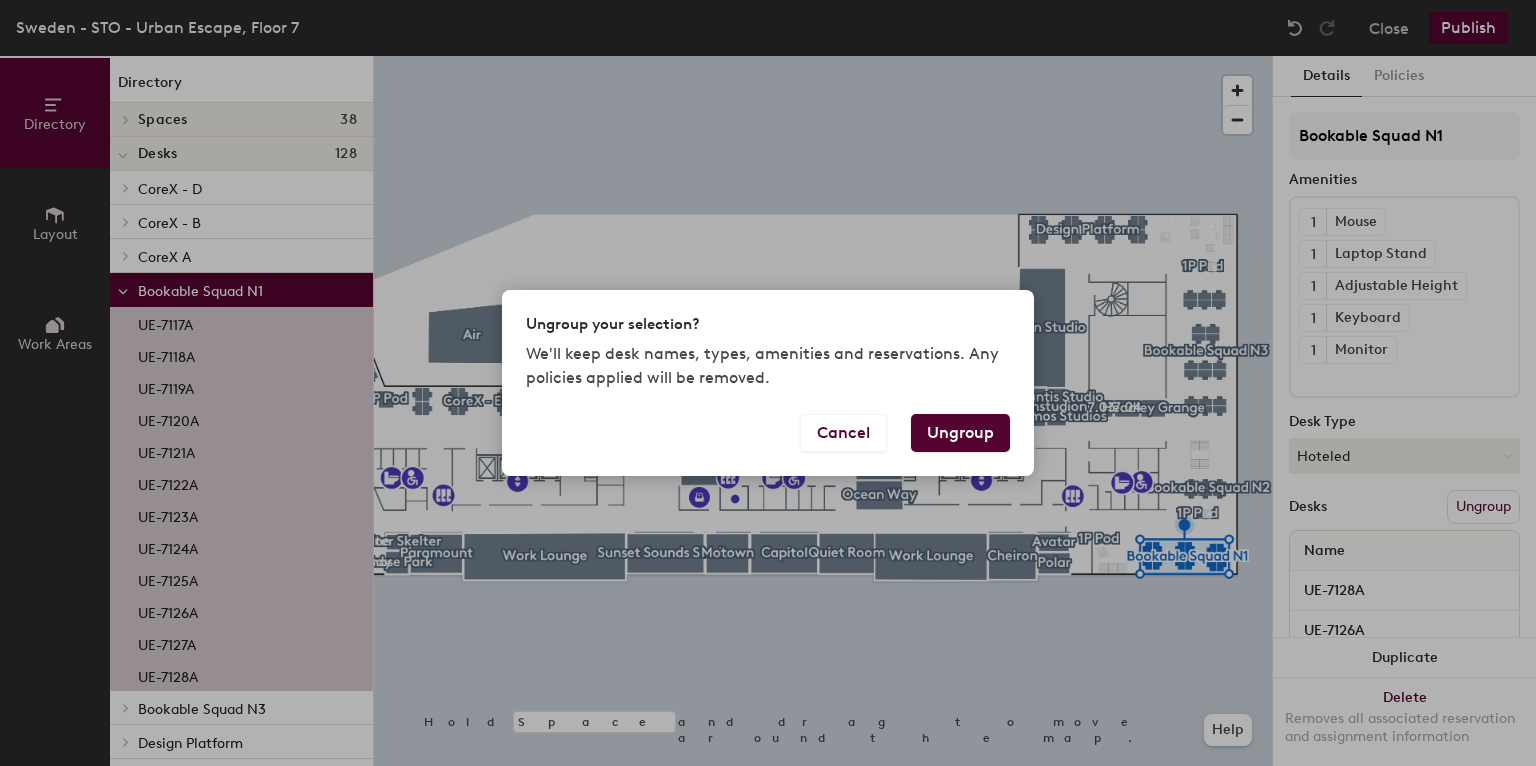 click on "Ungroup" at bounding box center (960, 433) 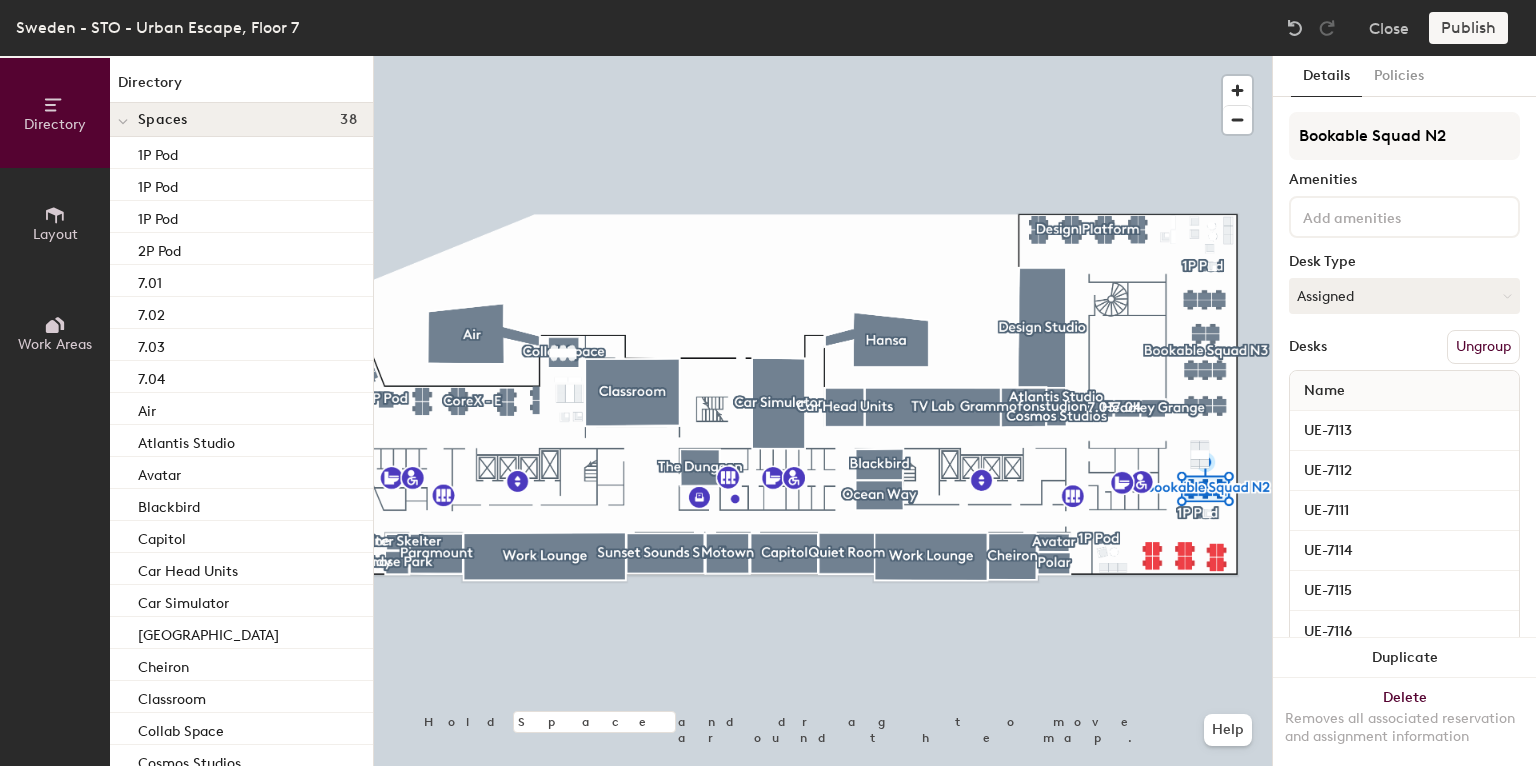 click on "Ungroup" 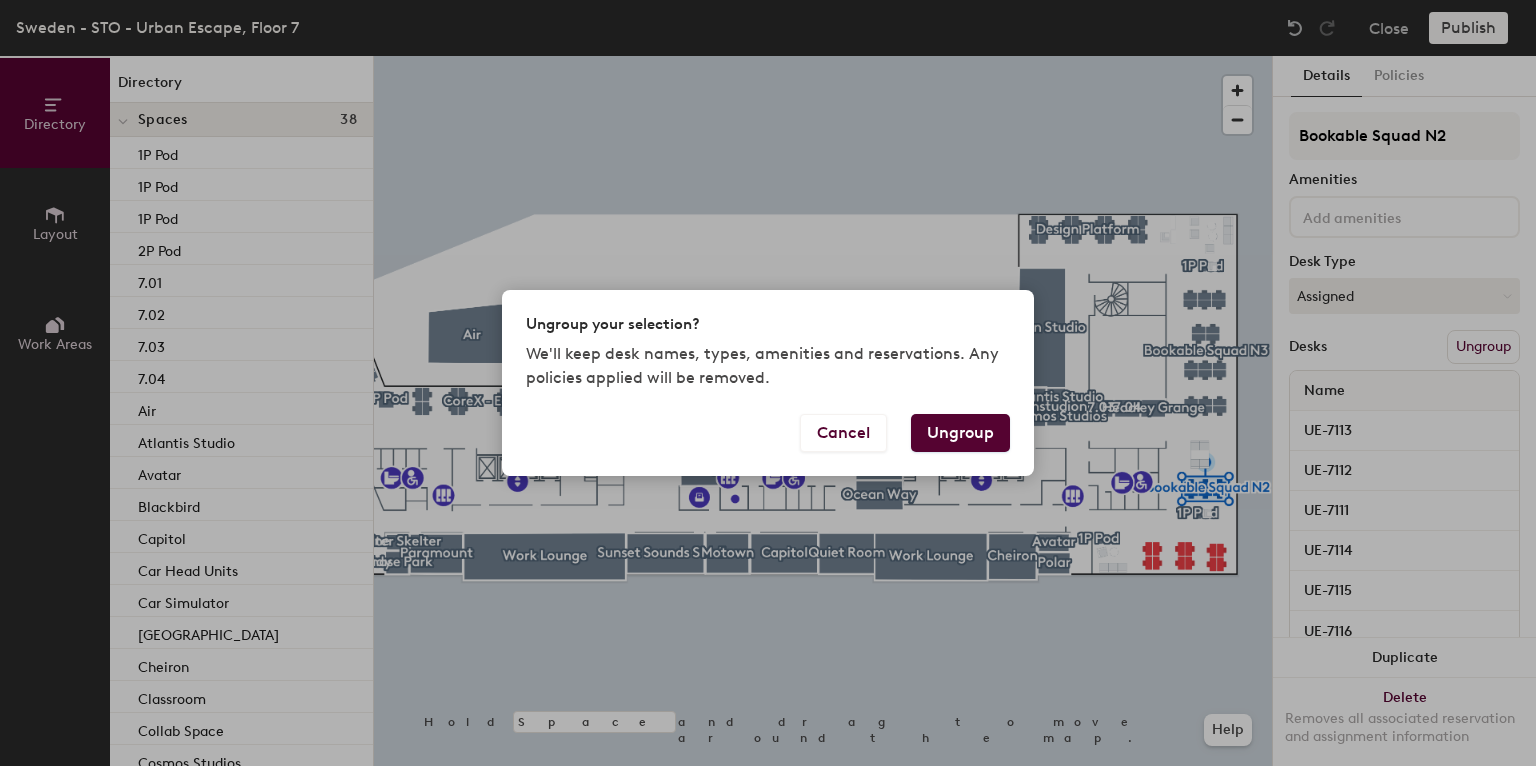click on "Ungroup" at bounding box center (960, 433) 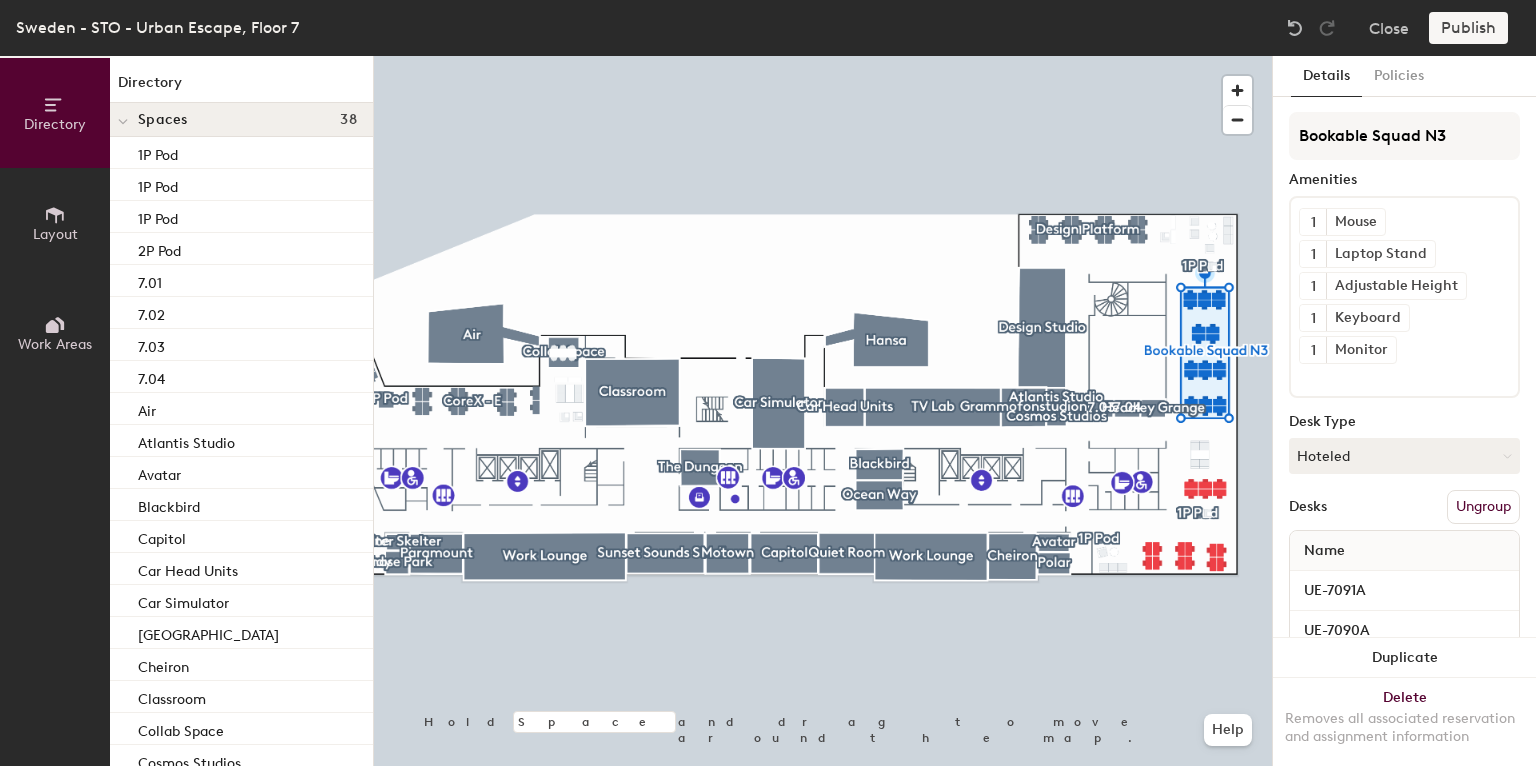 click on "Ungroup" 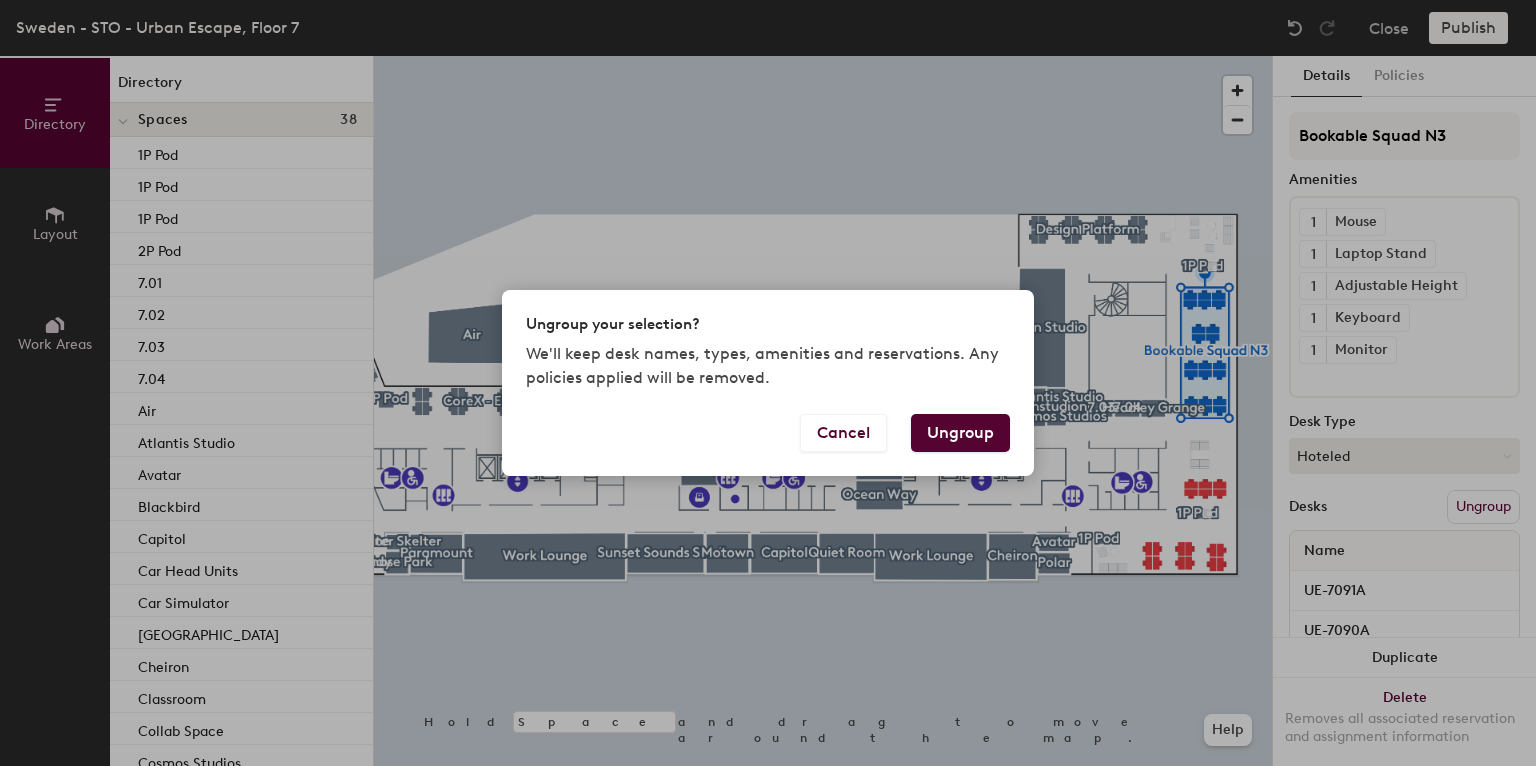click on "Ungroup" at bounding box center (960, 433) 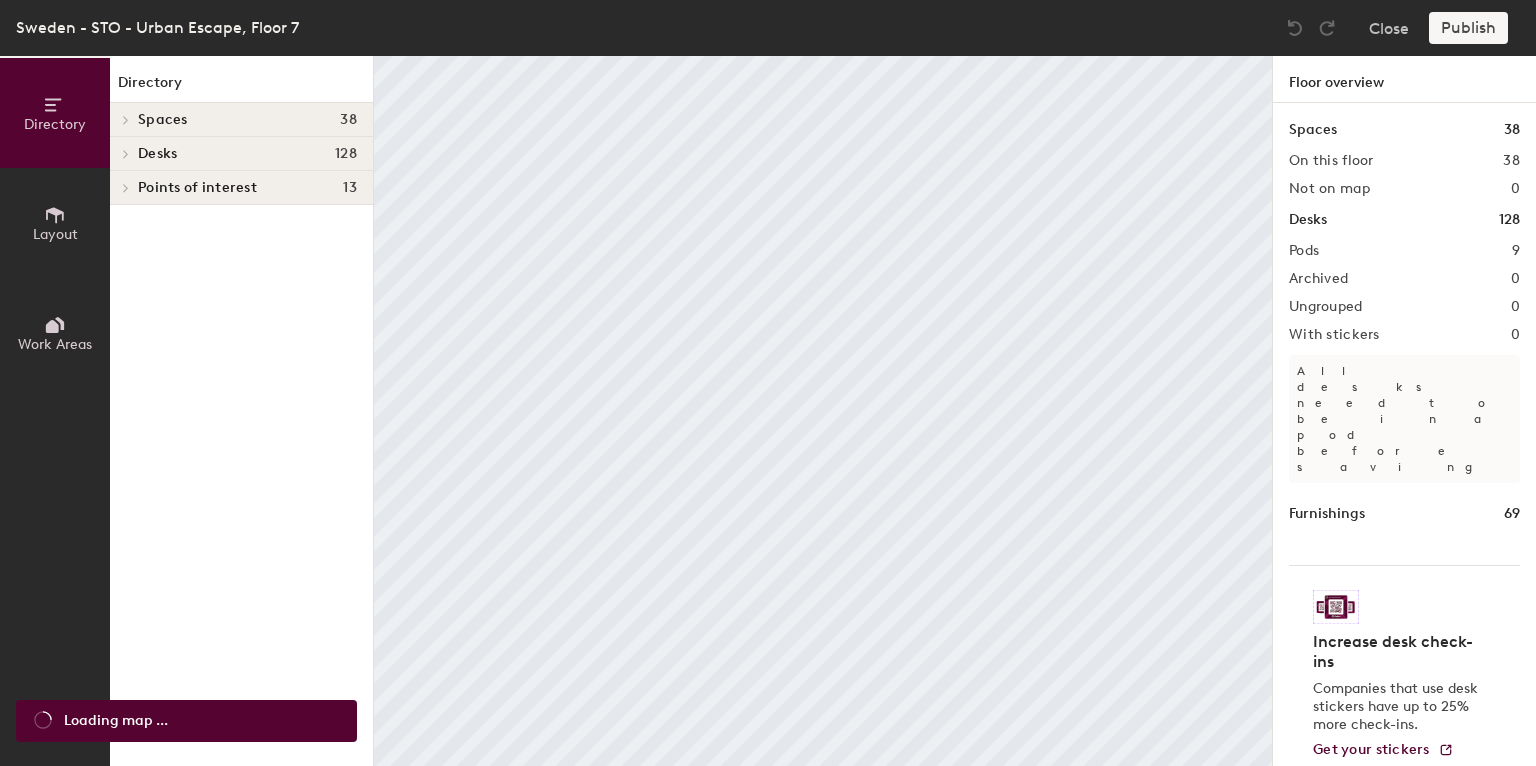 scroll, scrollTop: 0, scrollLeft: 0, axis: both 